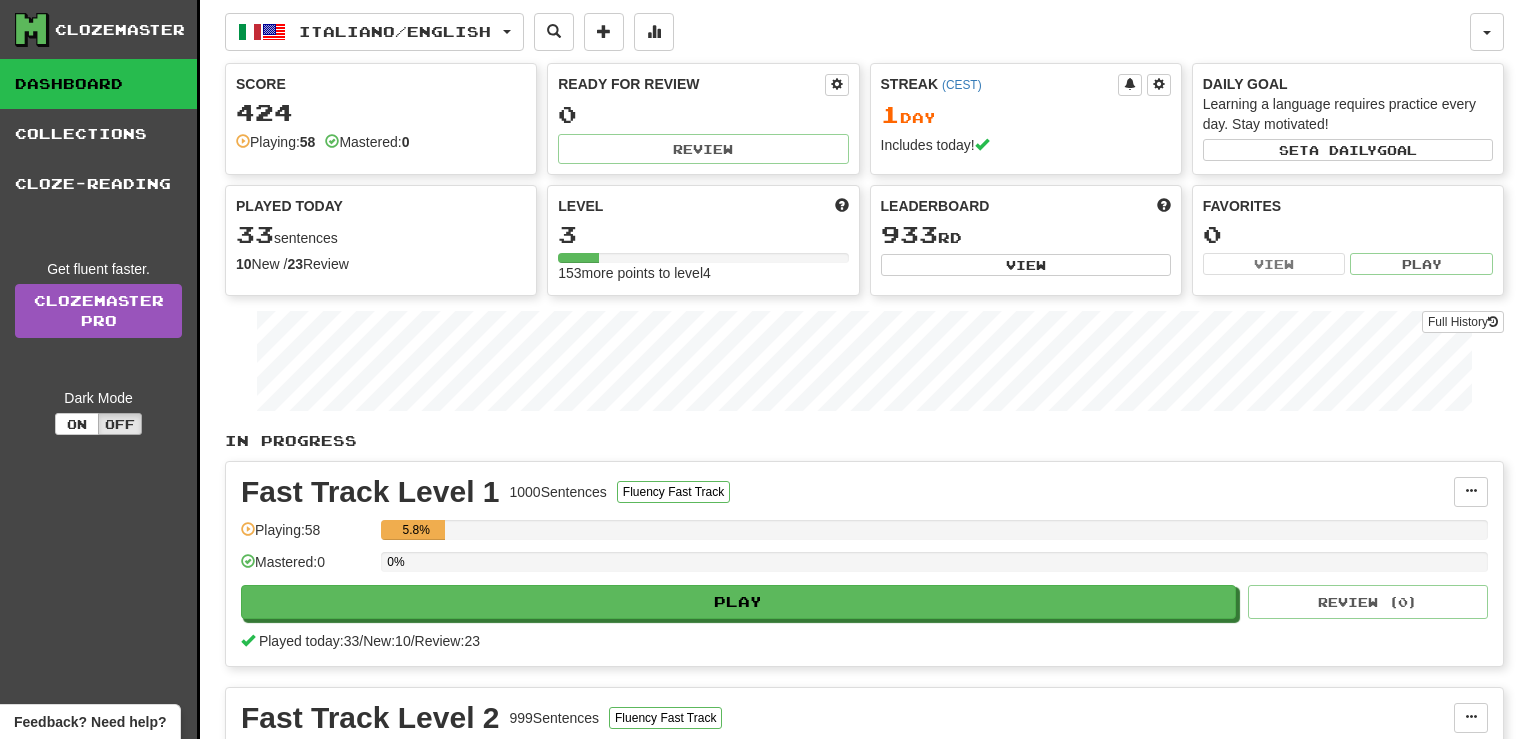 scroll, scrollTop: 0, scrollLeft: 0, axis: both 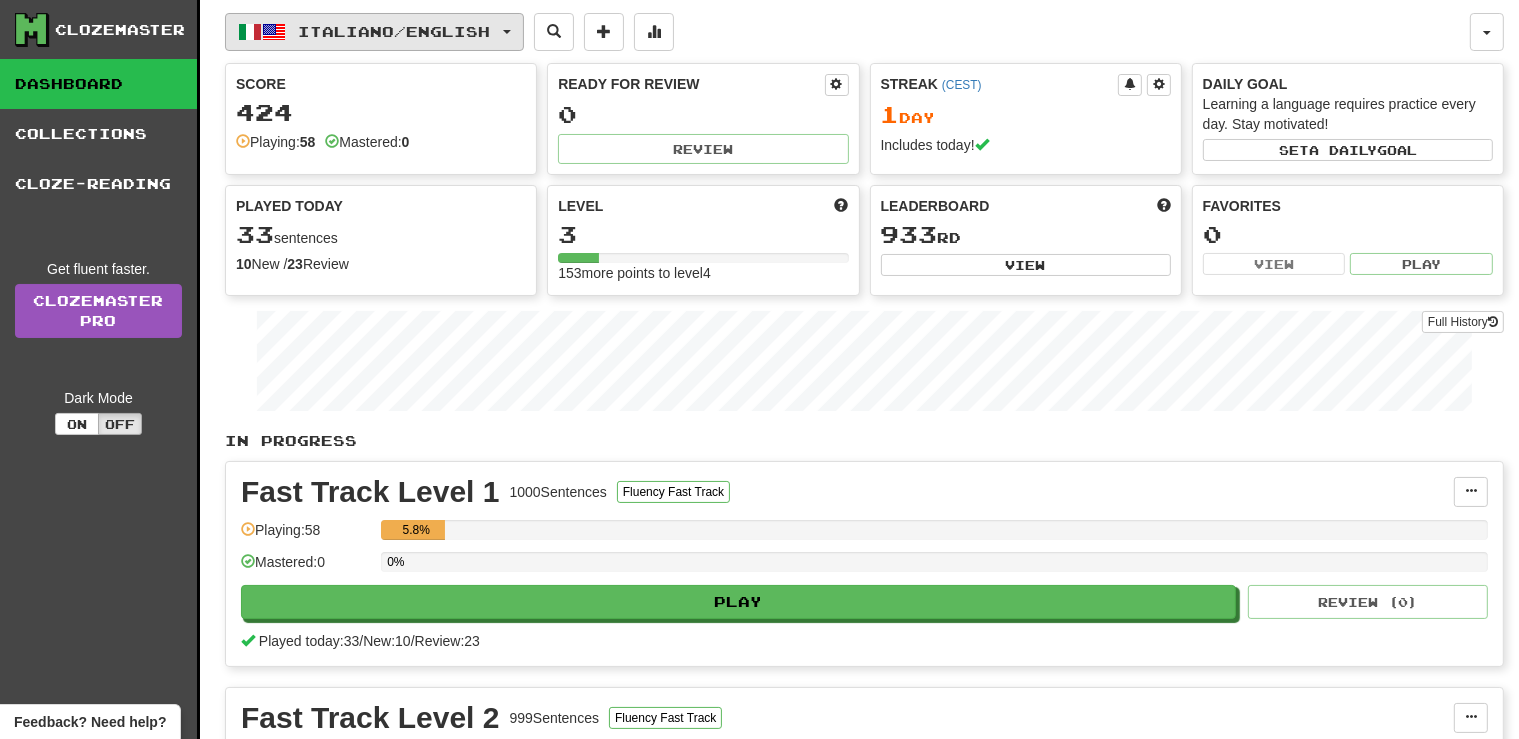 click on "Italiano  /  English" at bounding box center [395, 31] 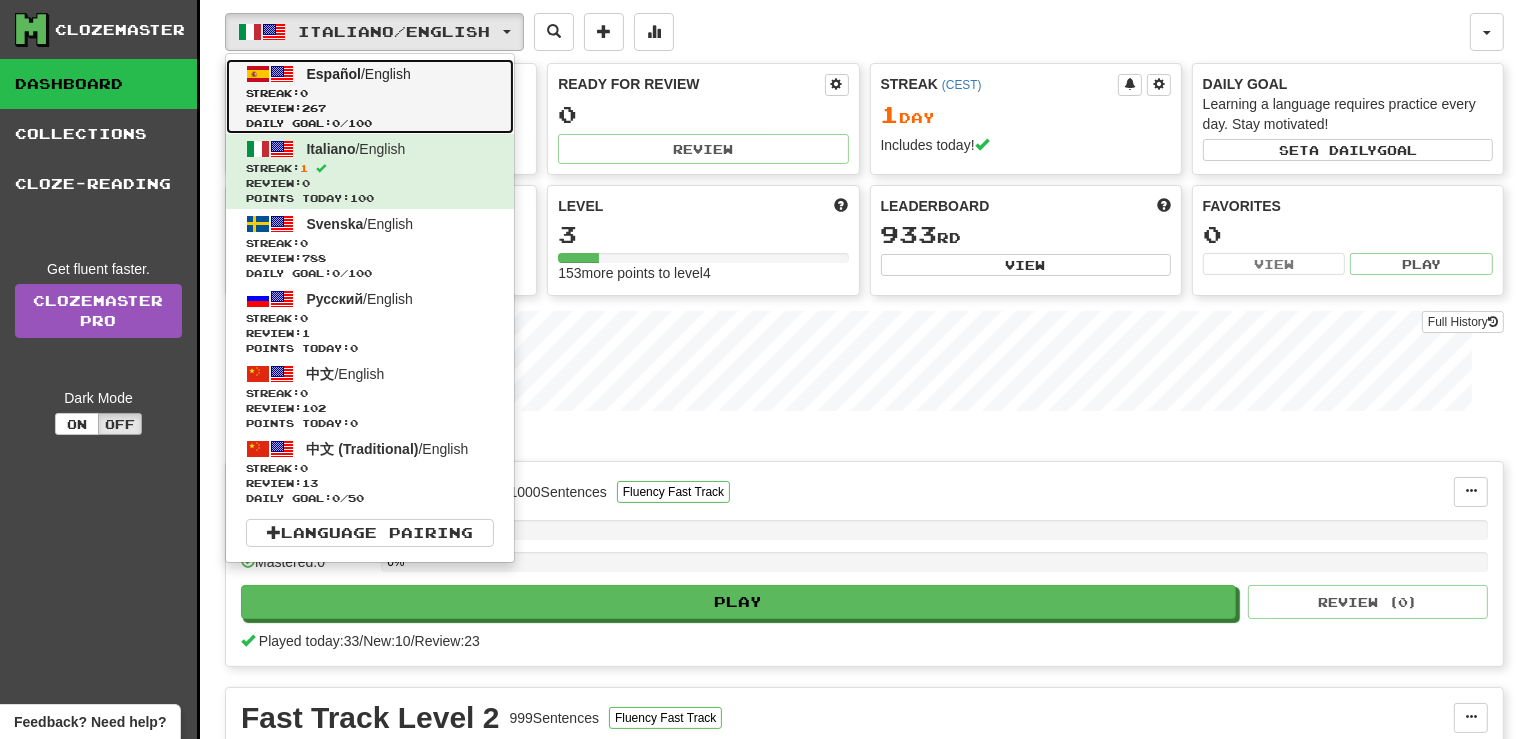 click on "Español  /  English" at bounding box center (359, 74) 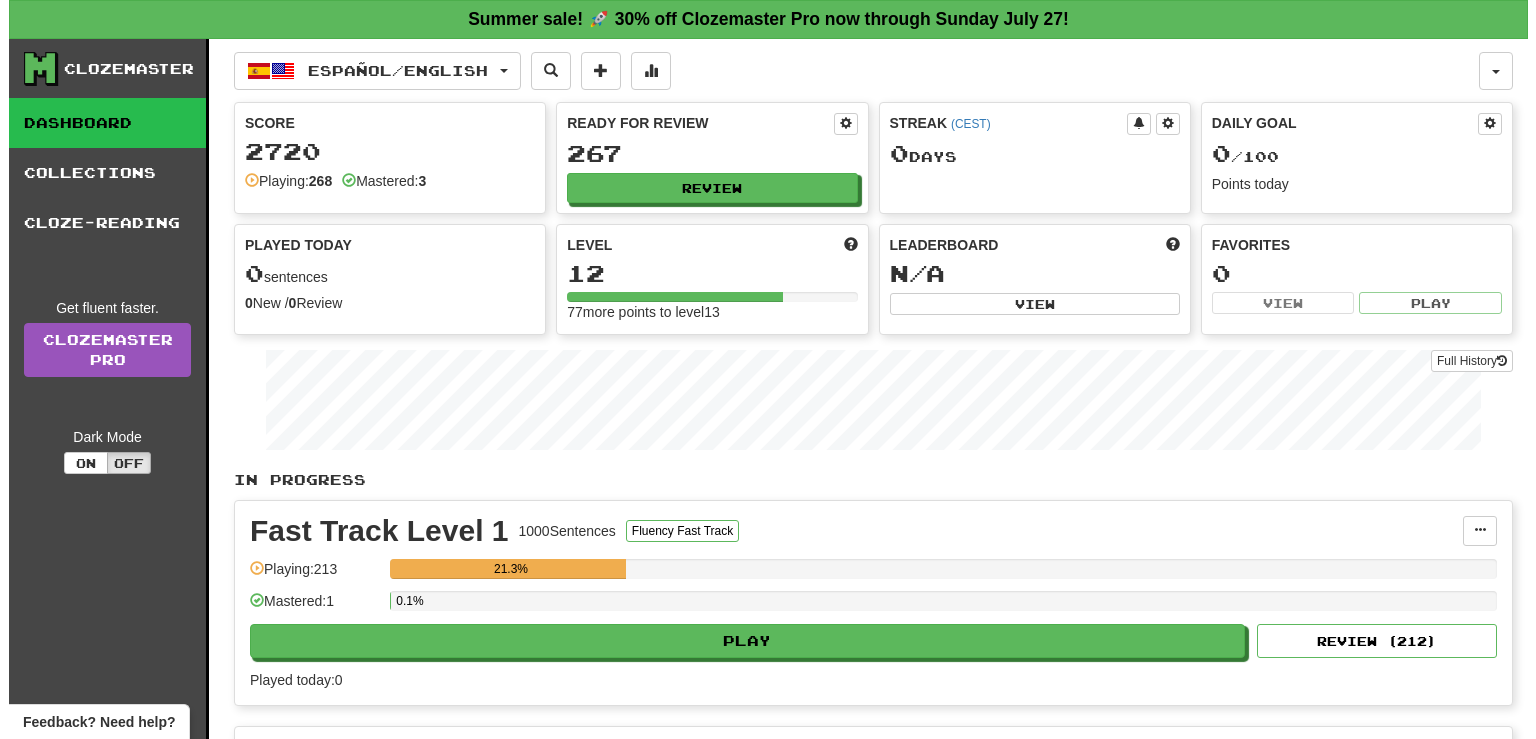 scroll, scrollTop: 0, scrollLeft: 0, axis: both 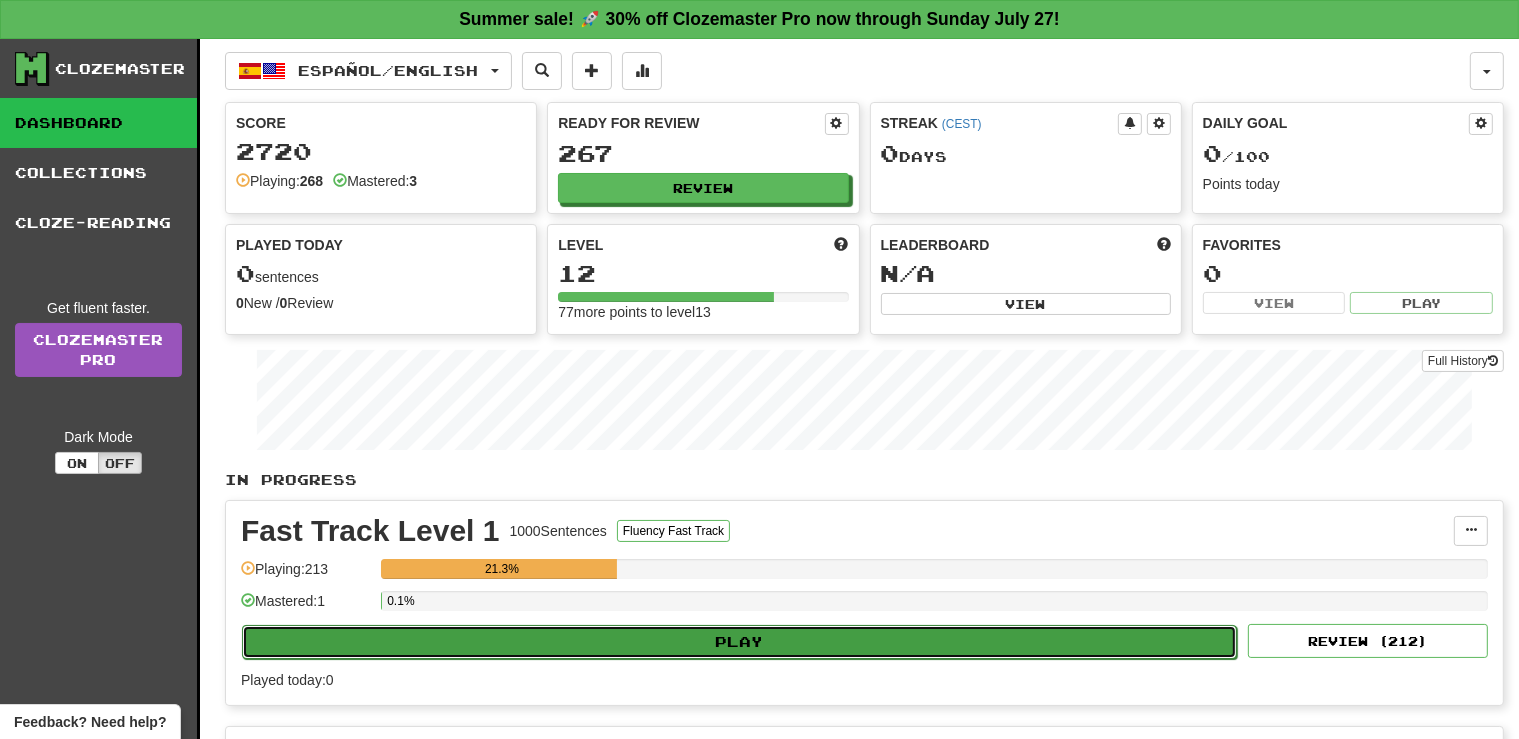click on "Play" at bounding box center (739, 642) 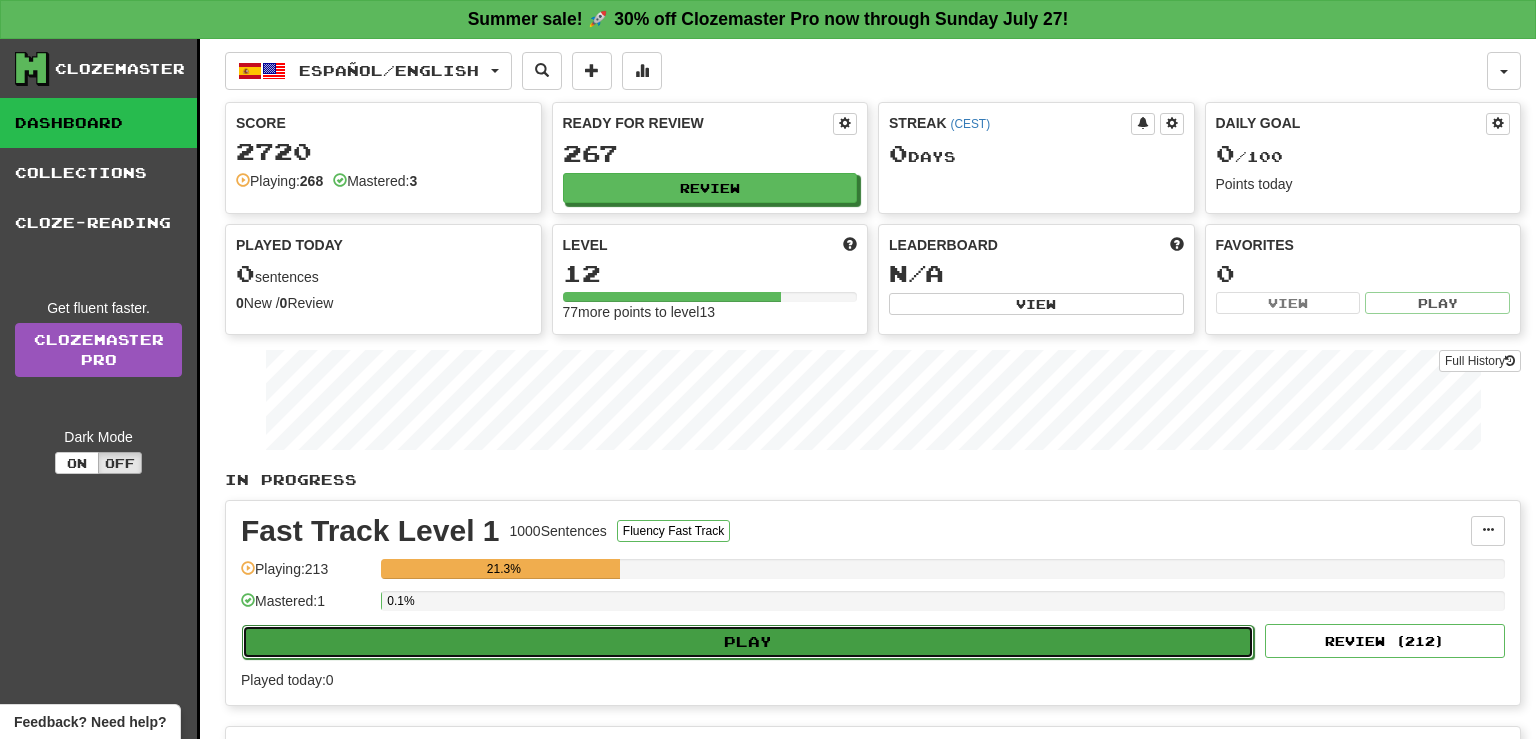 select on "**" 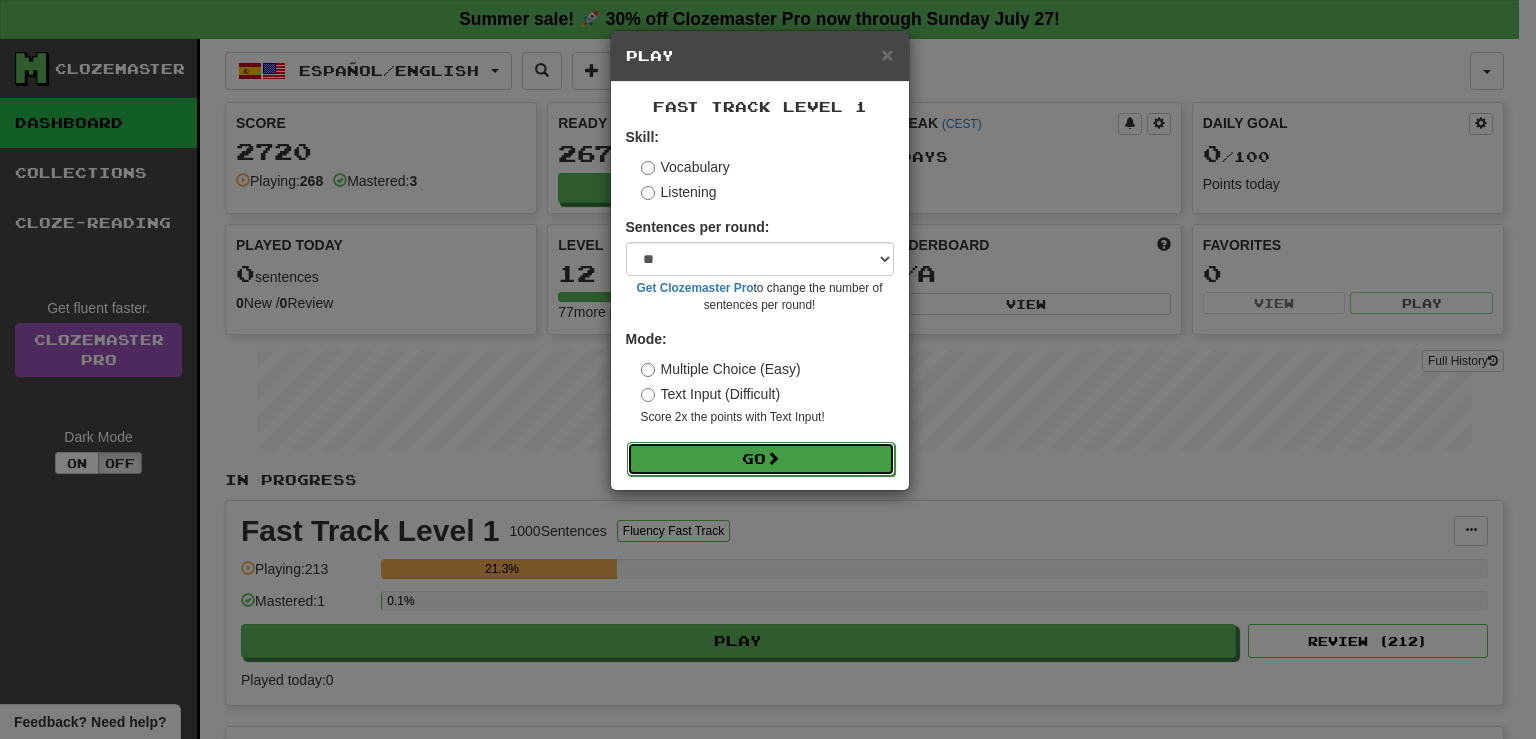 click on "Go" at bounding box center [761, 459] 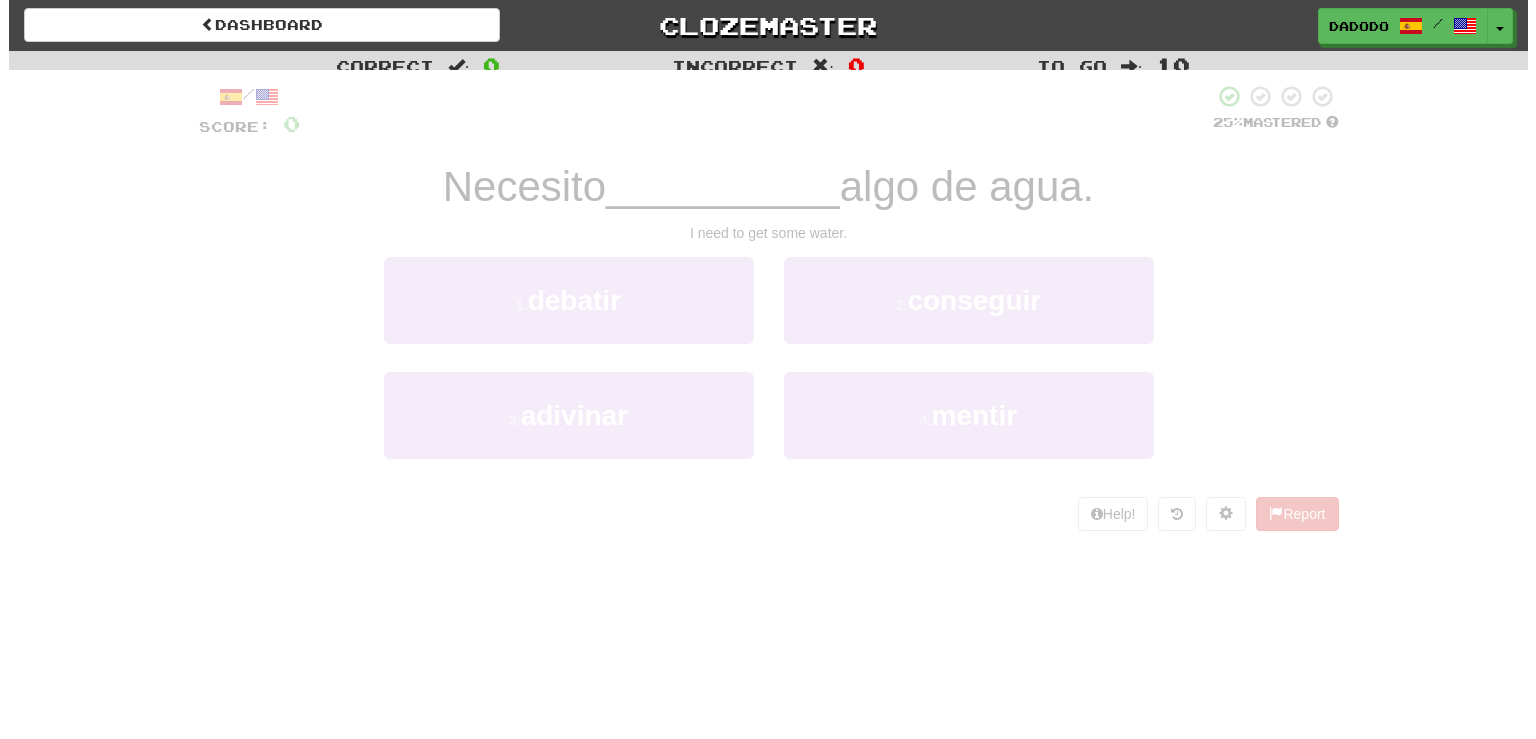 scroll, scrollTop: 0, scrollLeft: 0, axis: both 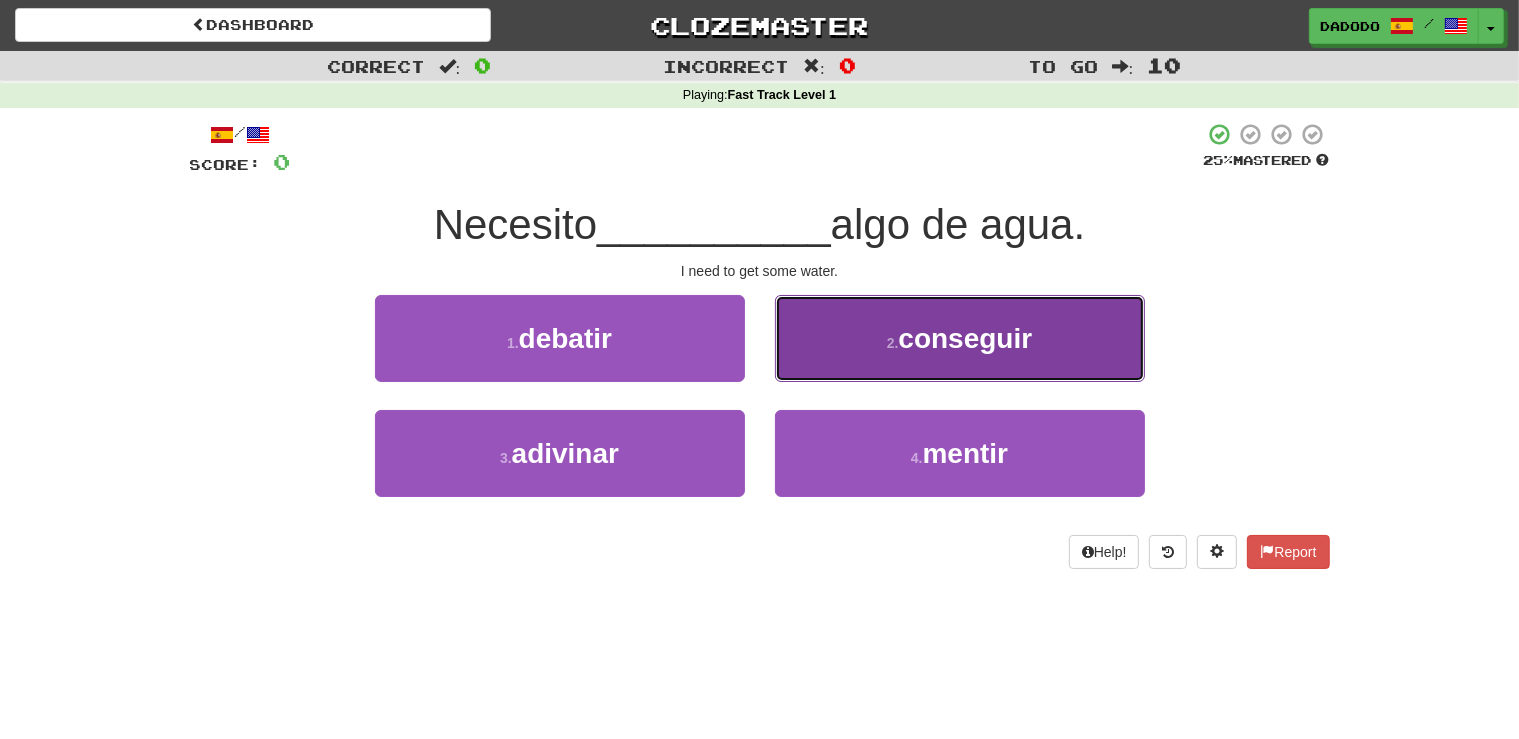 click on "2 .  conseguir" at bounding box center (960, 338) 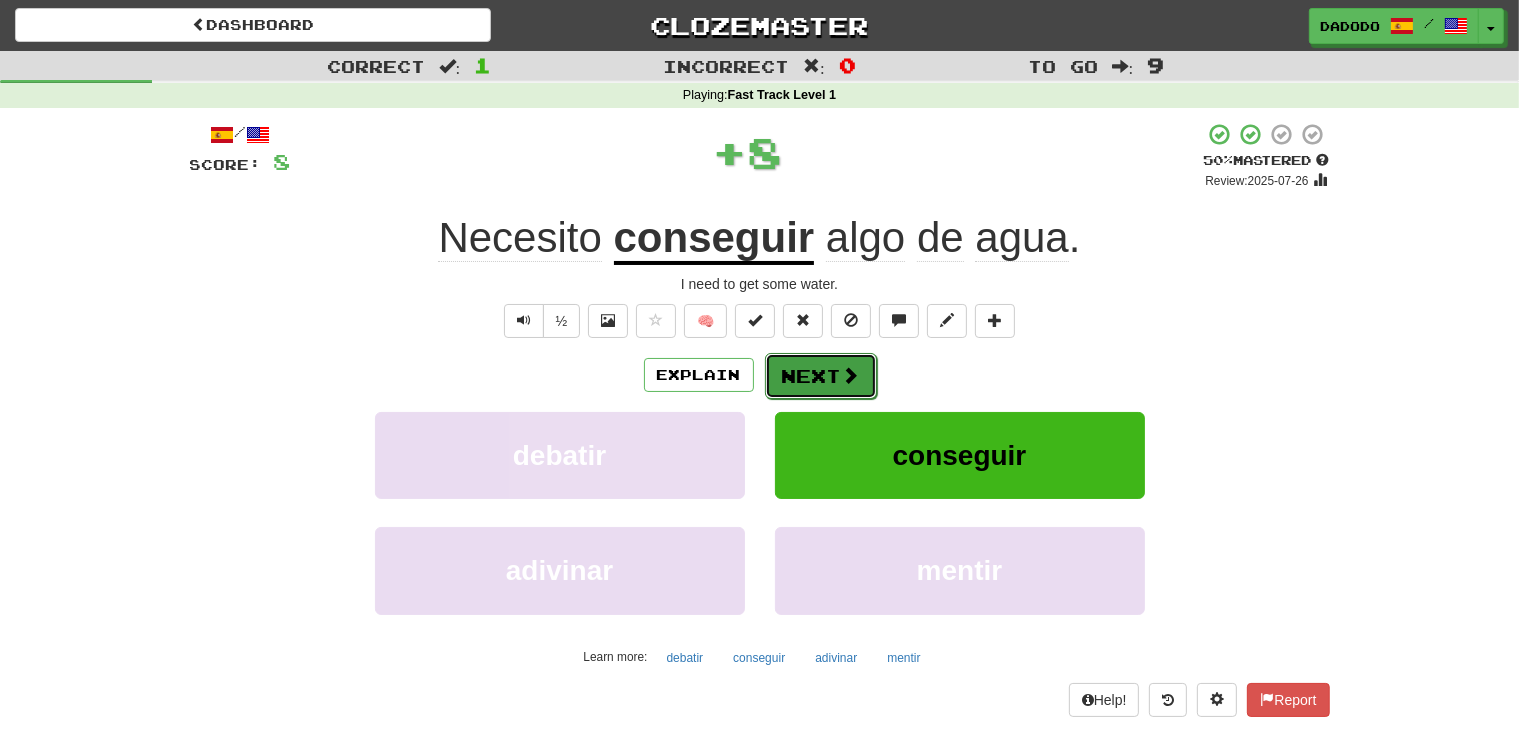 click at bounding box center [851, 375] 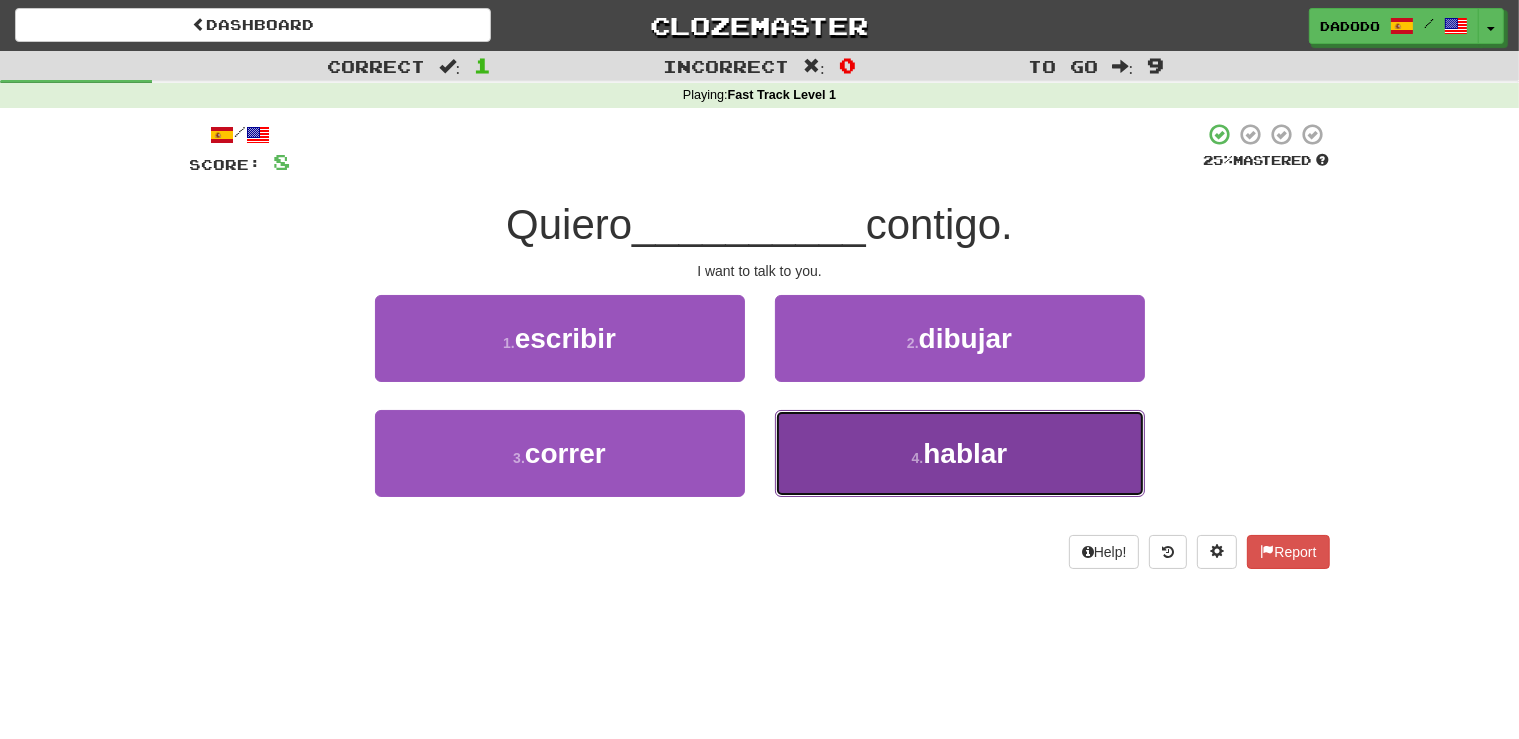 click on "hablar" at bounding box center [965, 453] 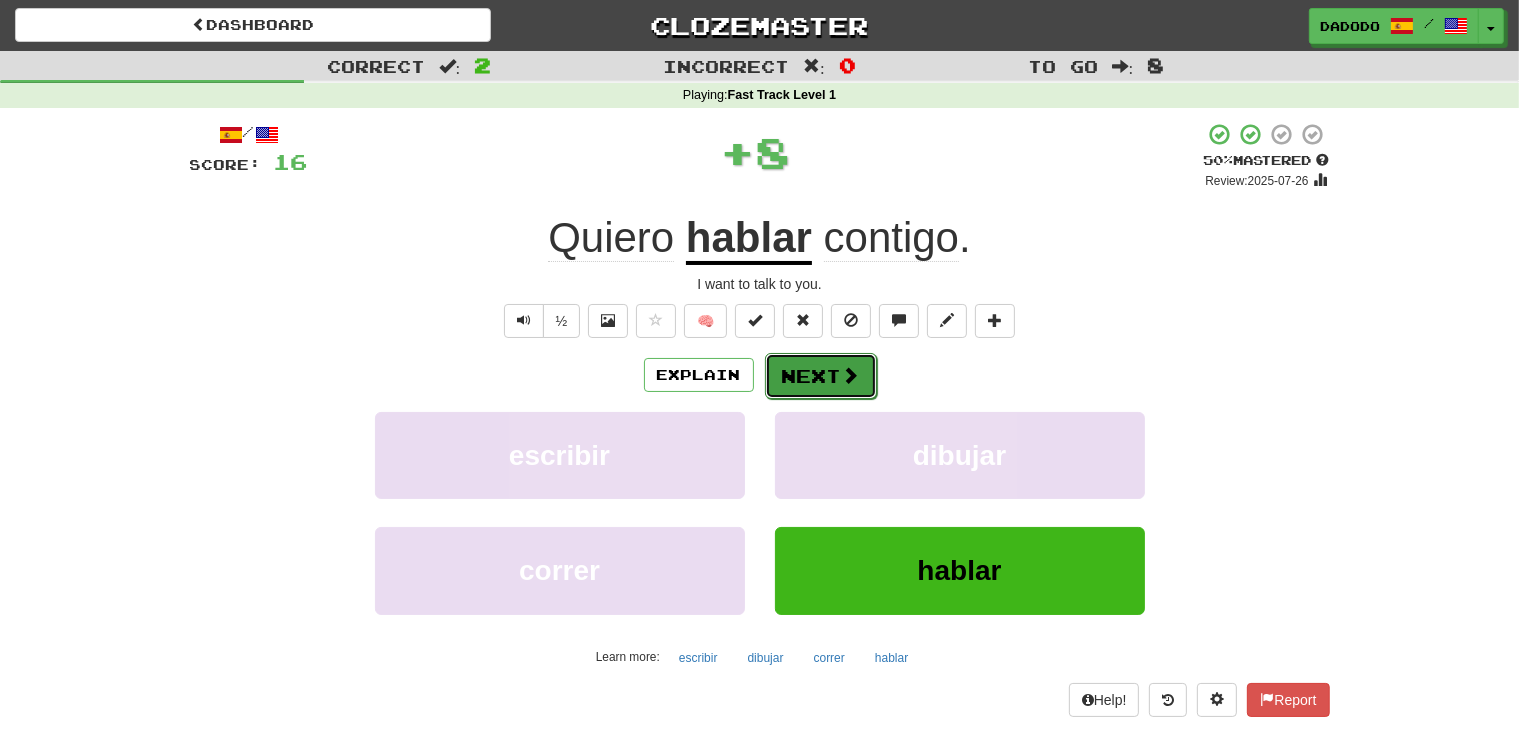 click on "Next" at bounding box center [821, 376] 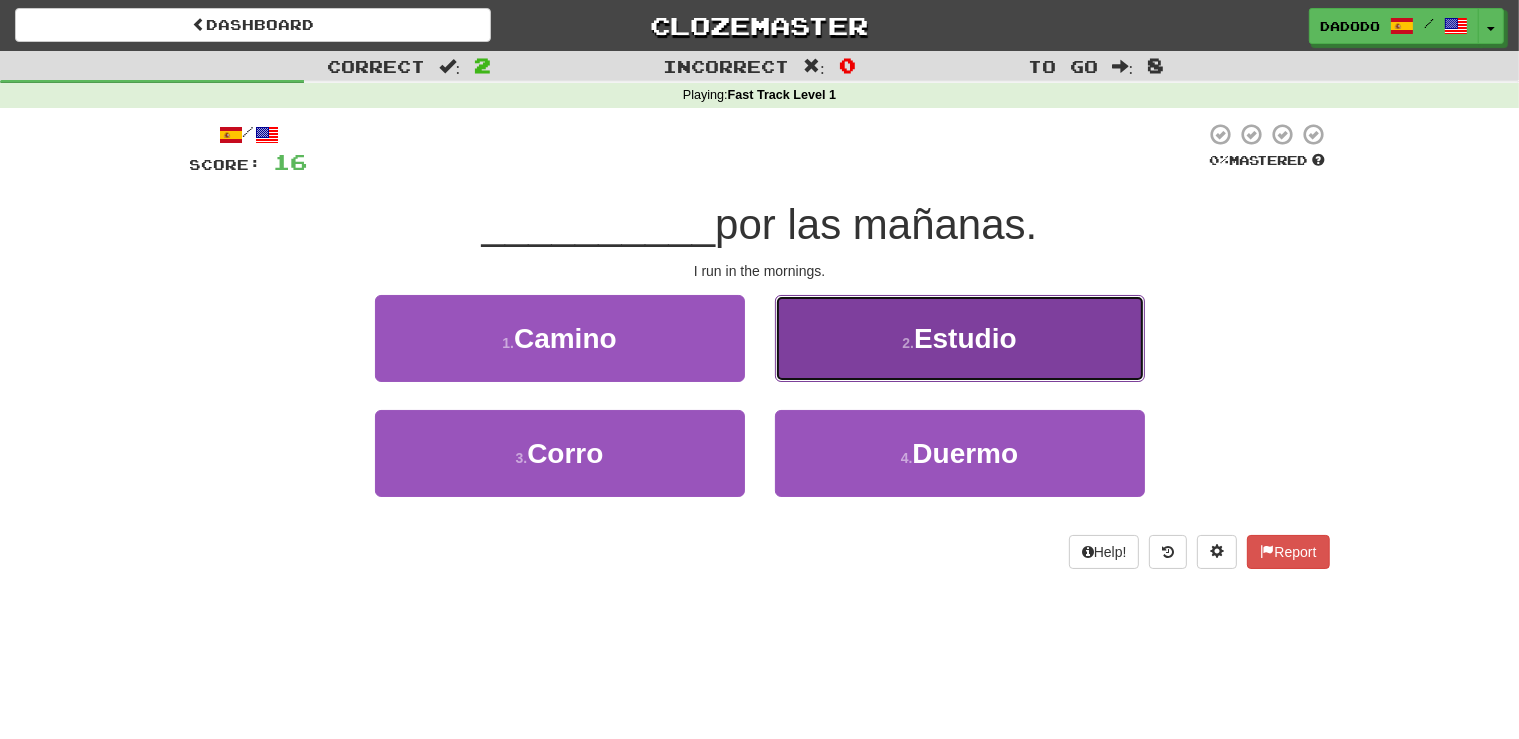 click on "Estudio" at bounding box center (965, 338) 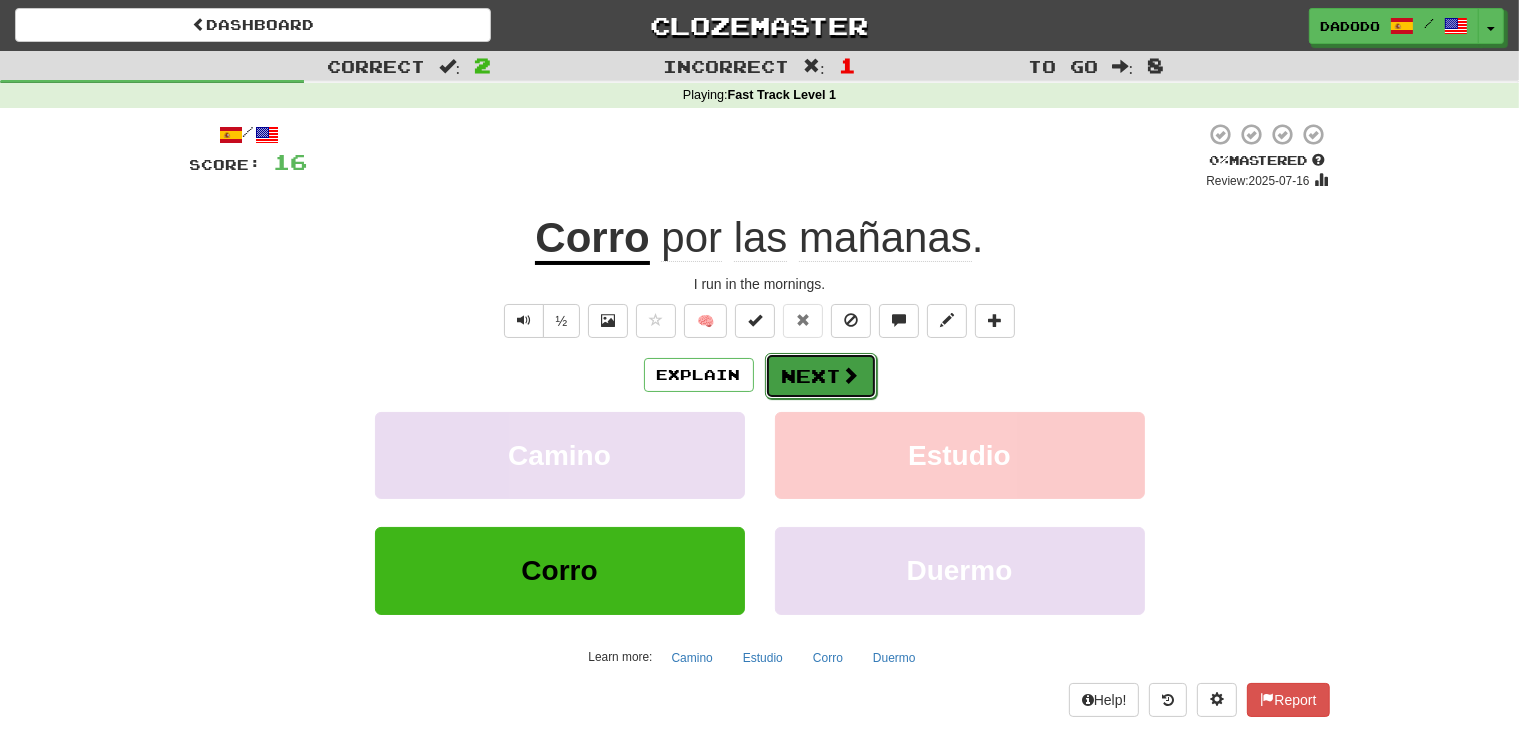 click on "Next" at bounding box center [821, 376] 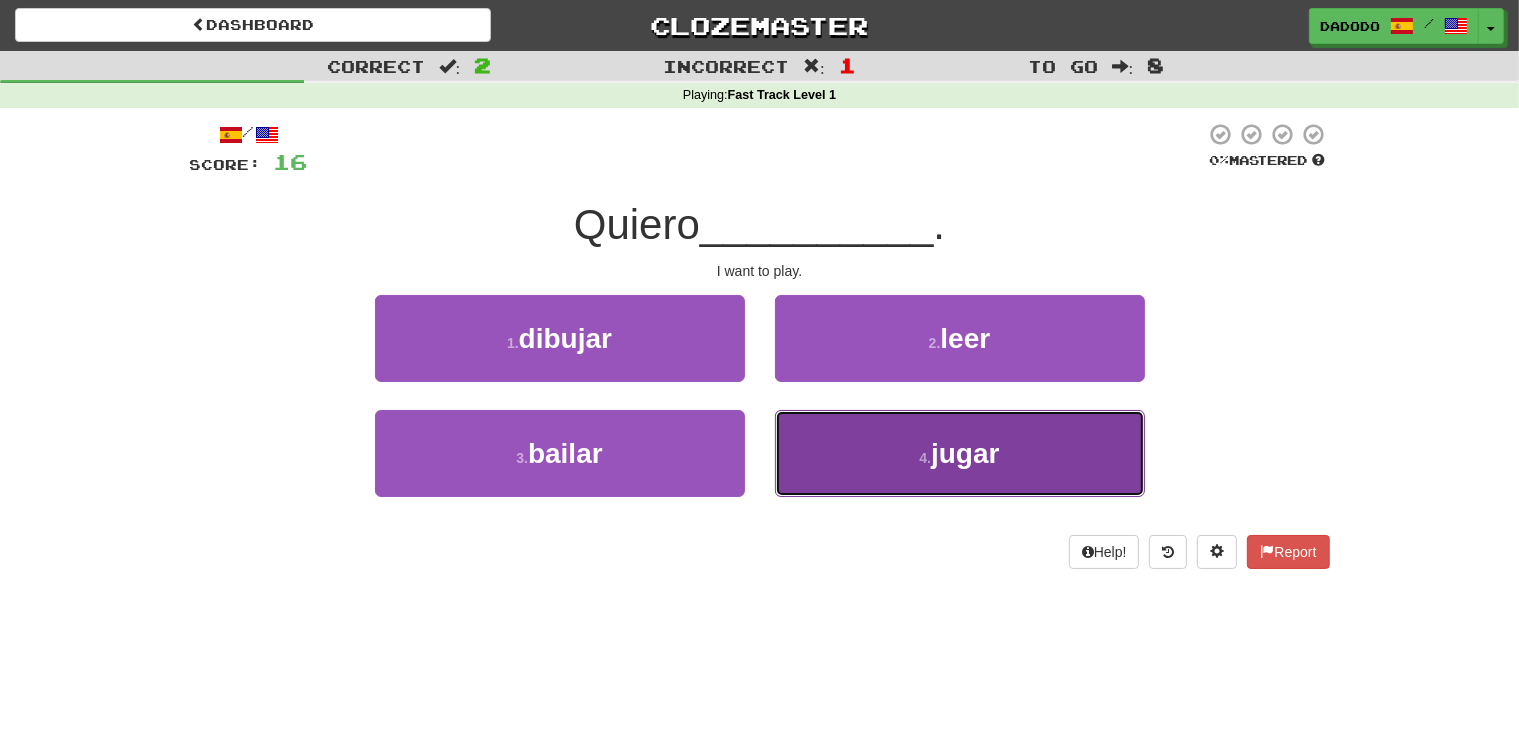 click on "4 .  jugar" at bounding box center [960, 453] 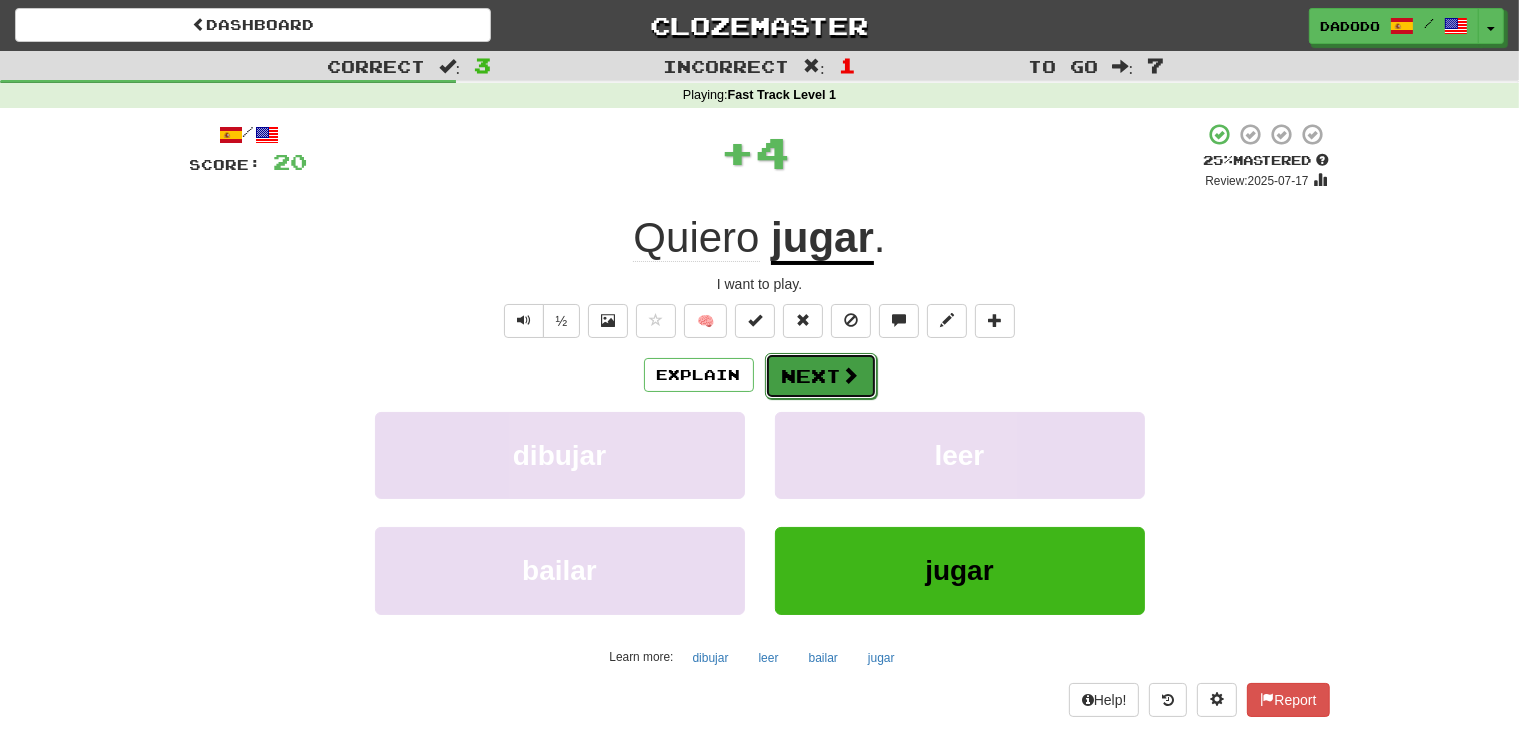 click at bounding box center [851, 375] 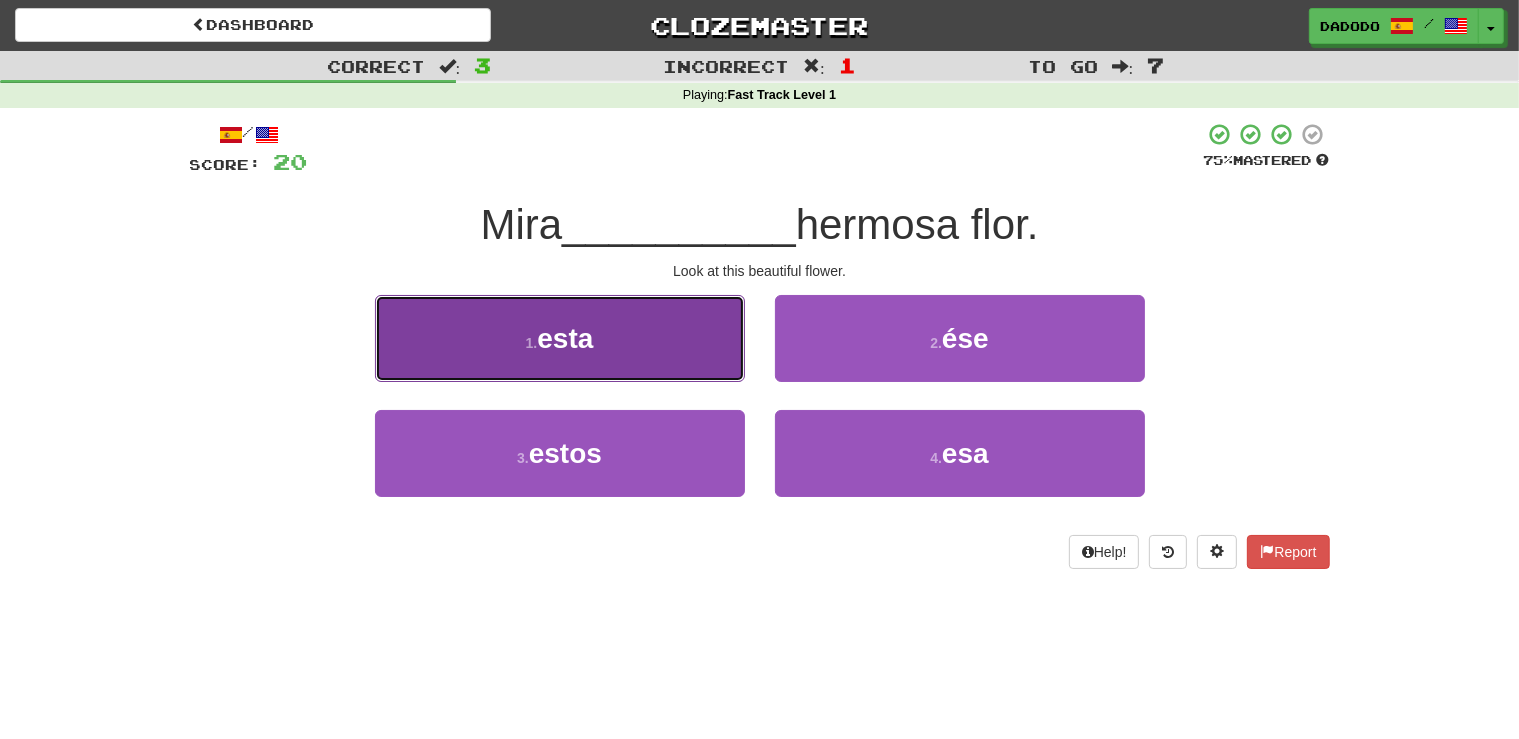 click on "1 .  esta" at bounding box center [560, 338] 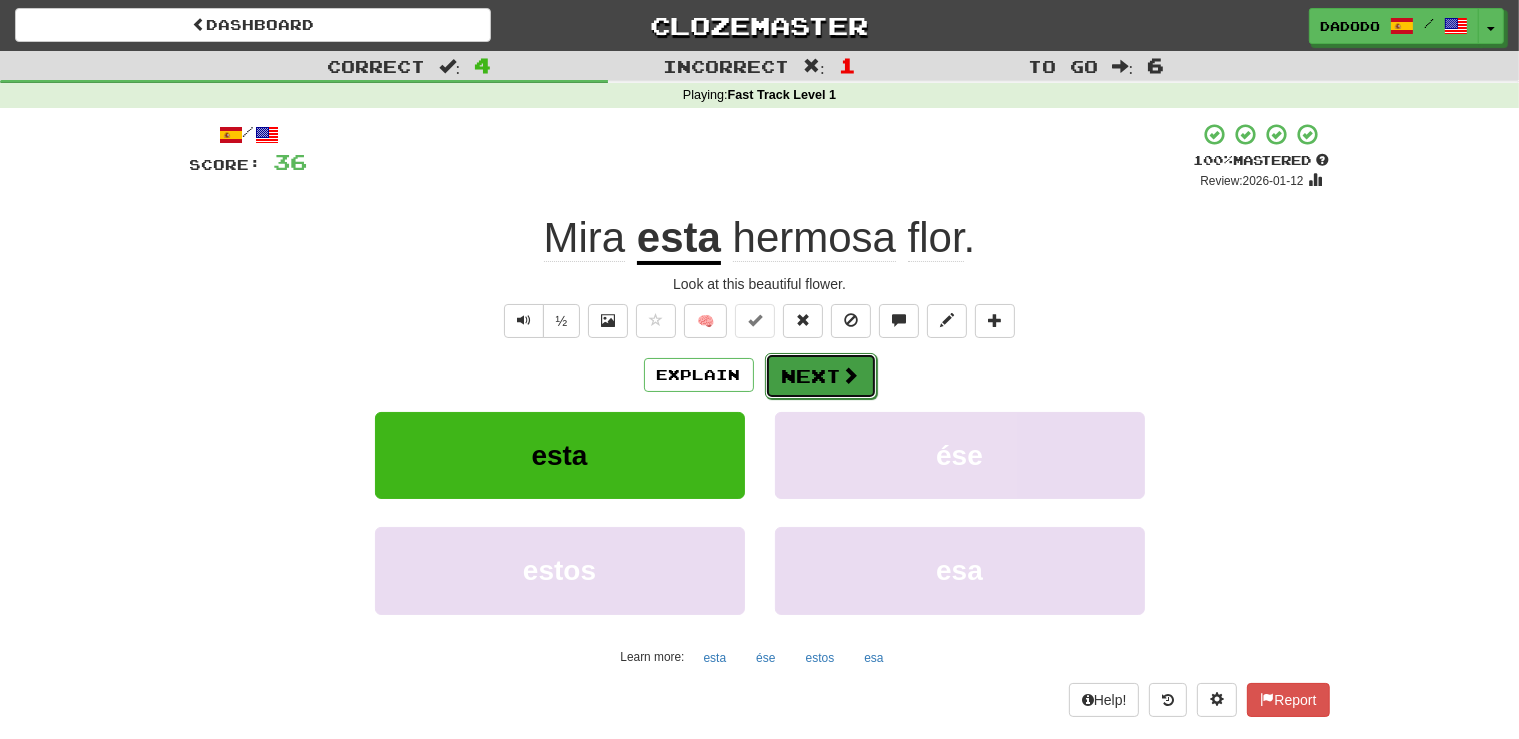 click on "Next" at bounding box center (821, 376) 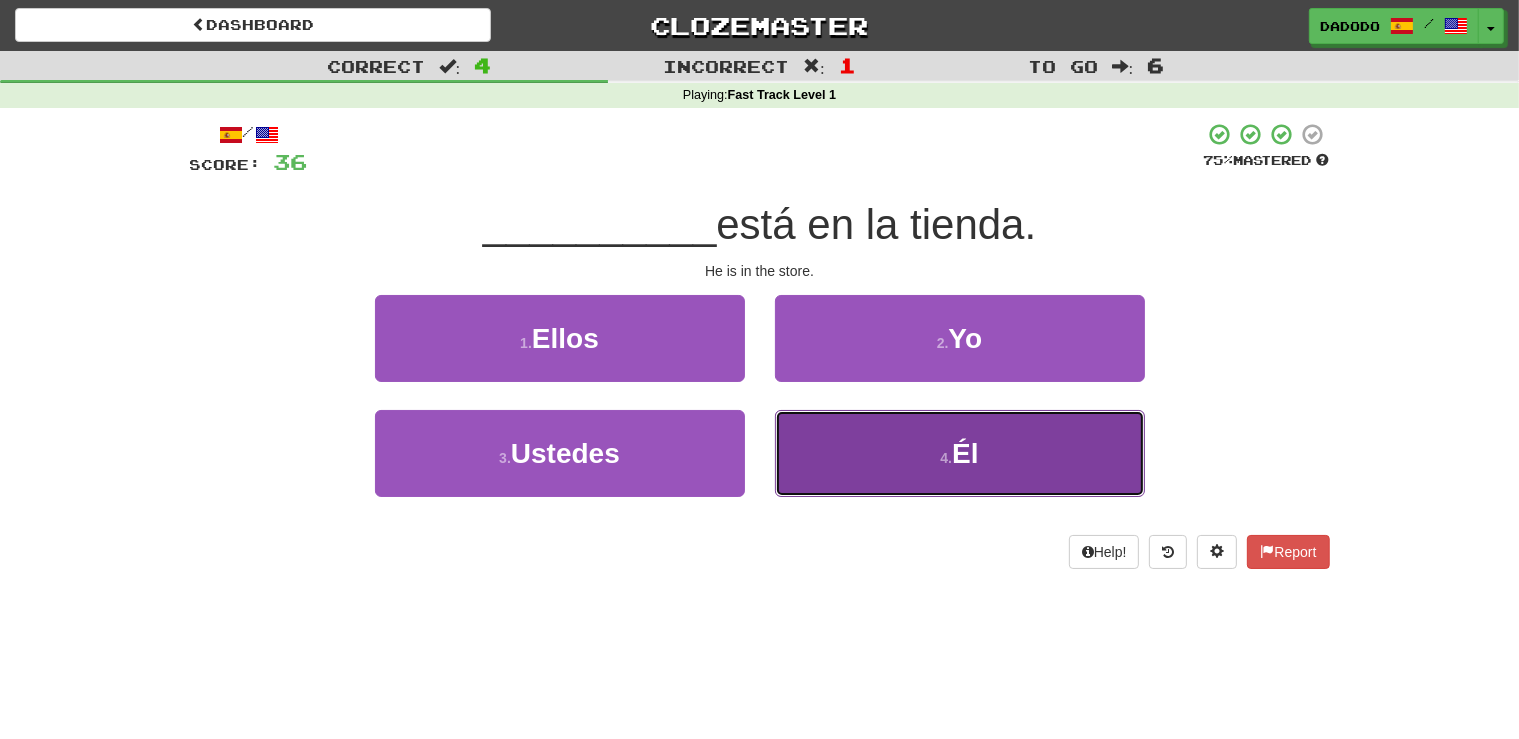 click on "4 .  Él" at bounding box center [960, 453] 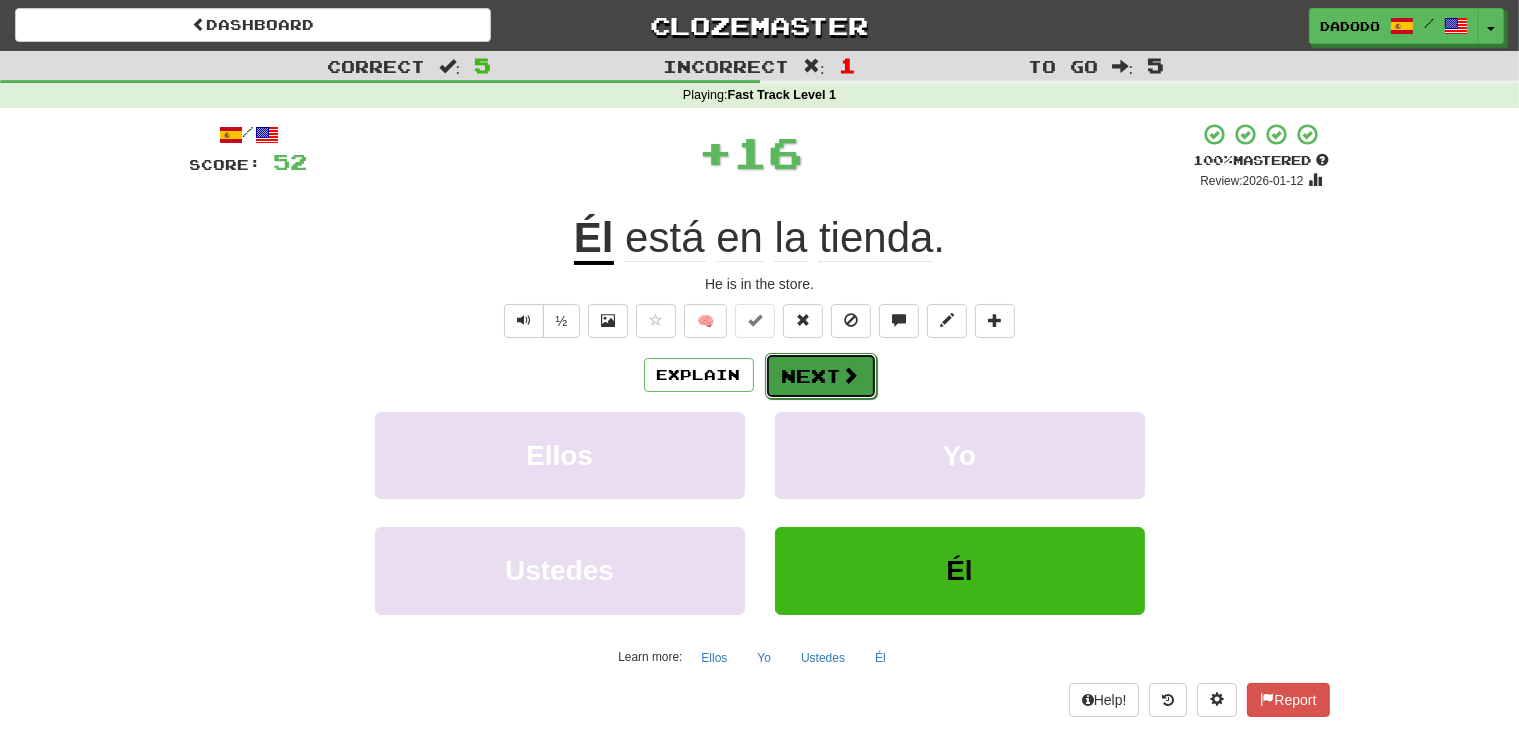 click on "Next" at bounding box center [821, 376] 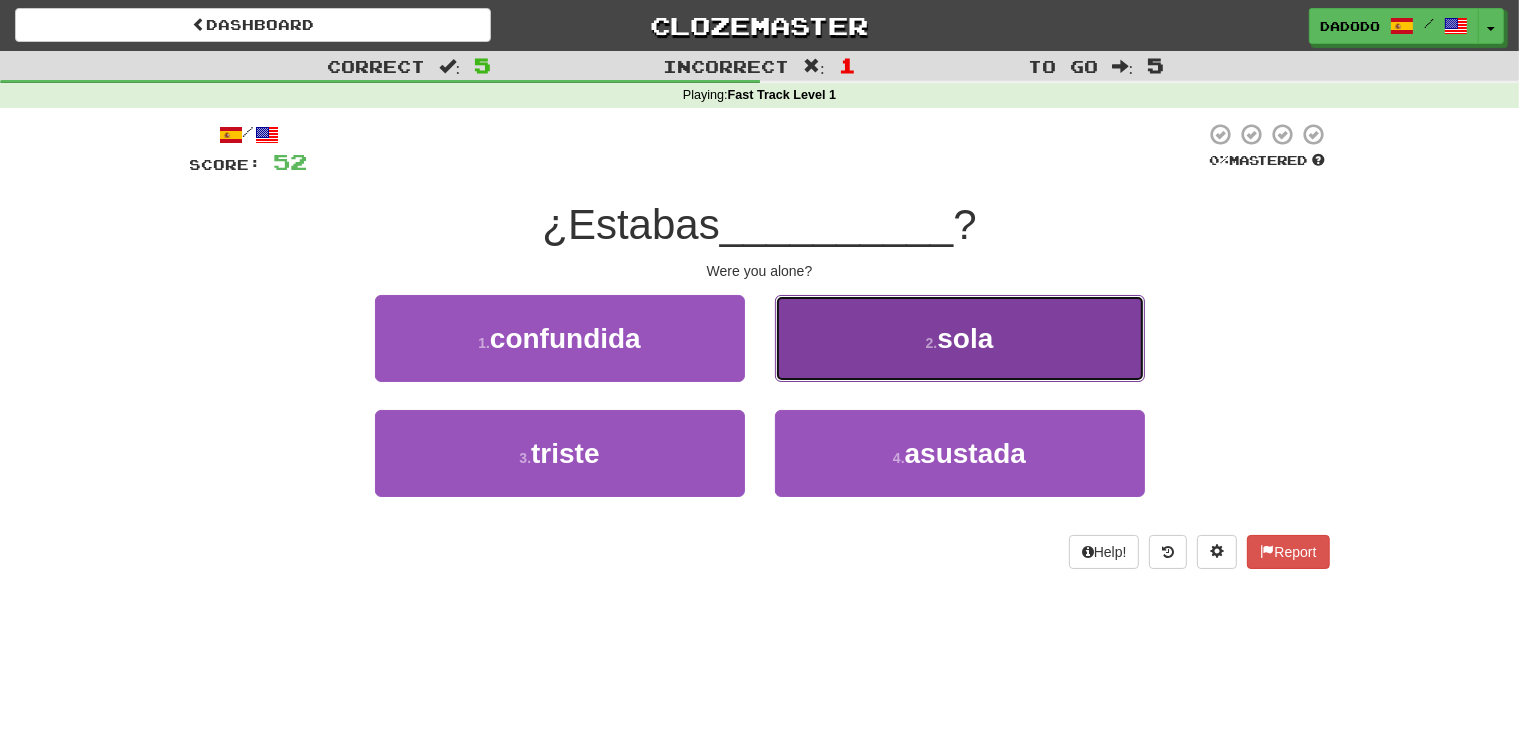 click on "2 .  sola" at bounding box center [960, 338] 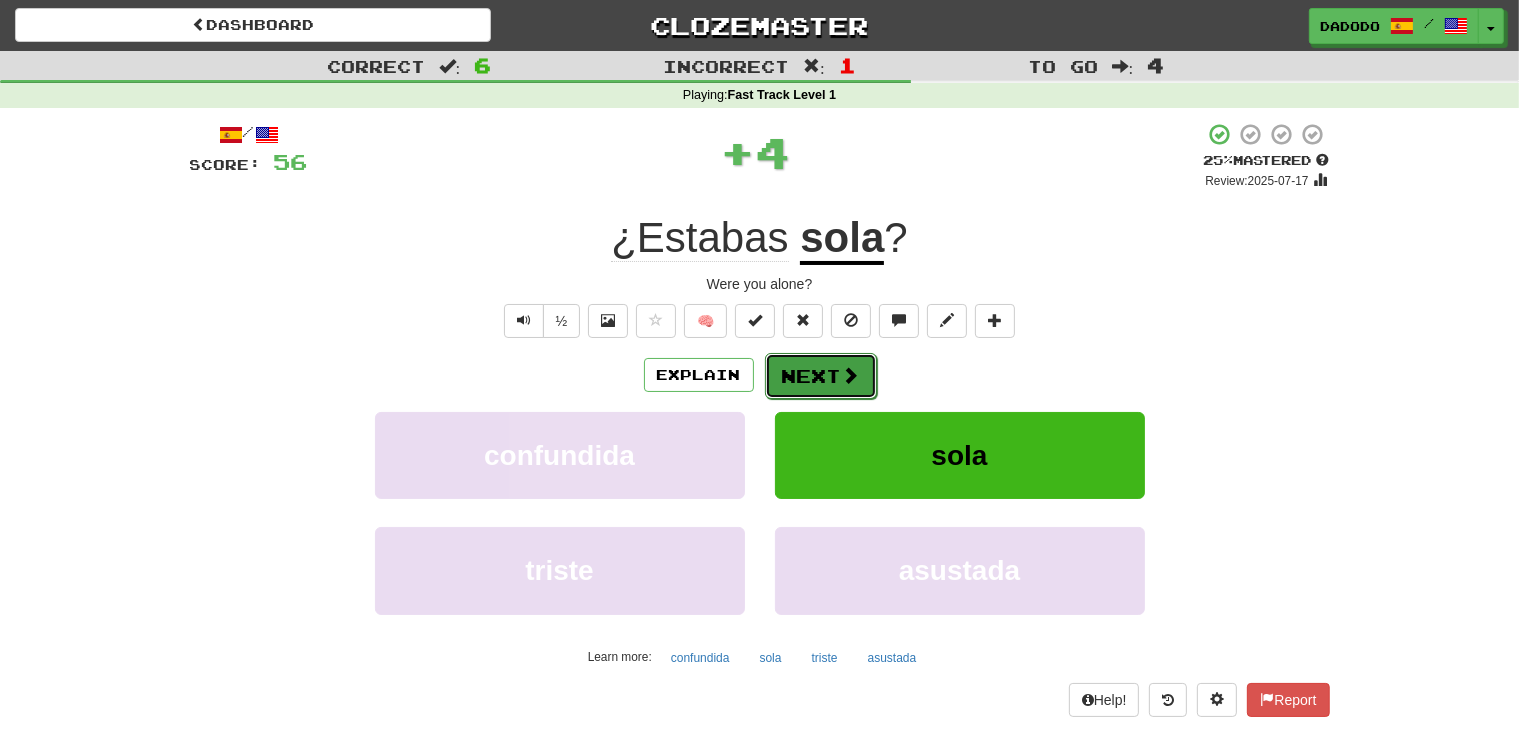 click at bounding box center (851, 375) 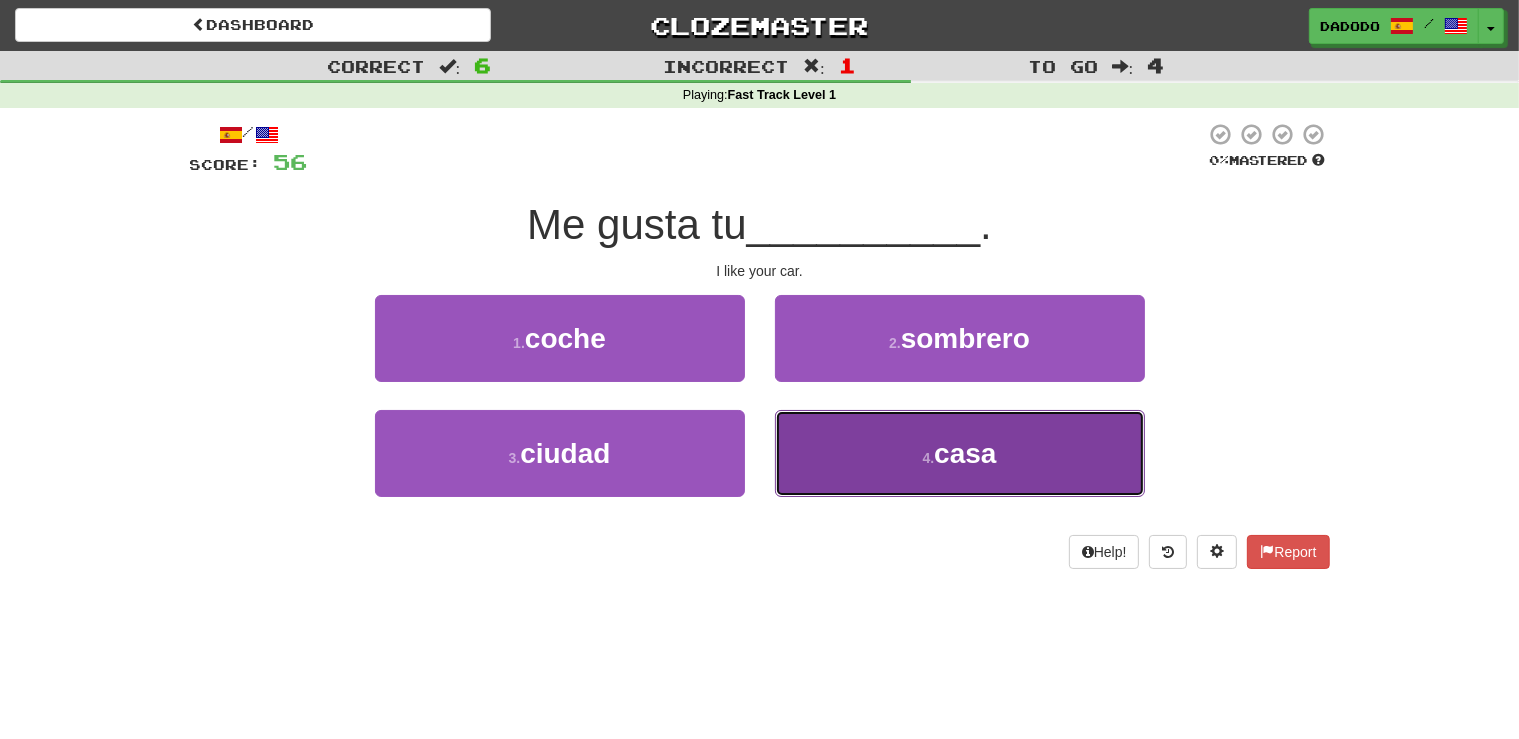 click on "4 .  casa" at bounding box center [960, 453] 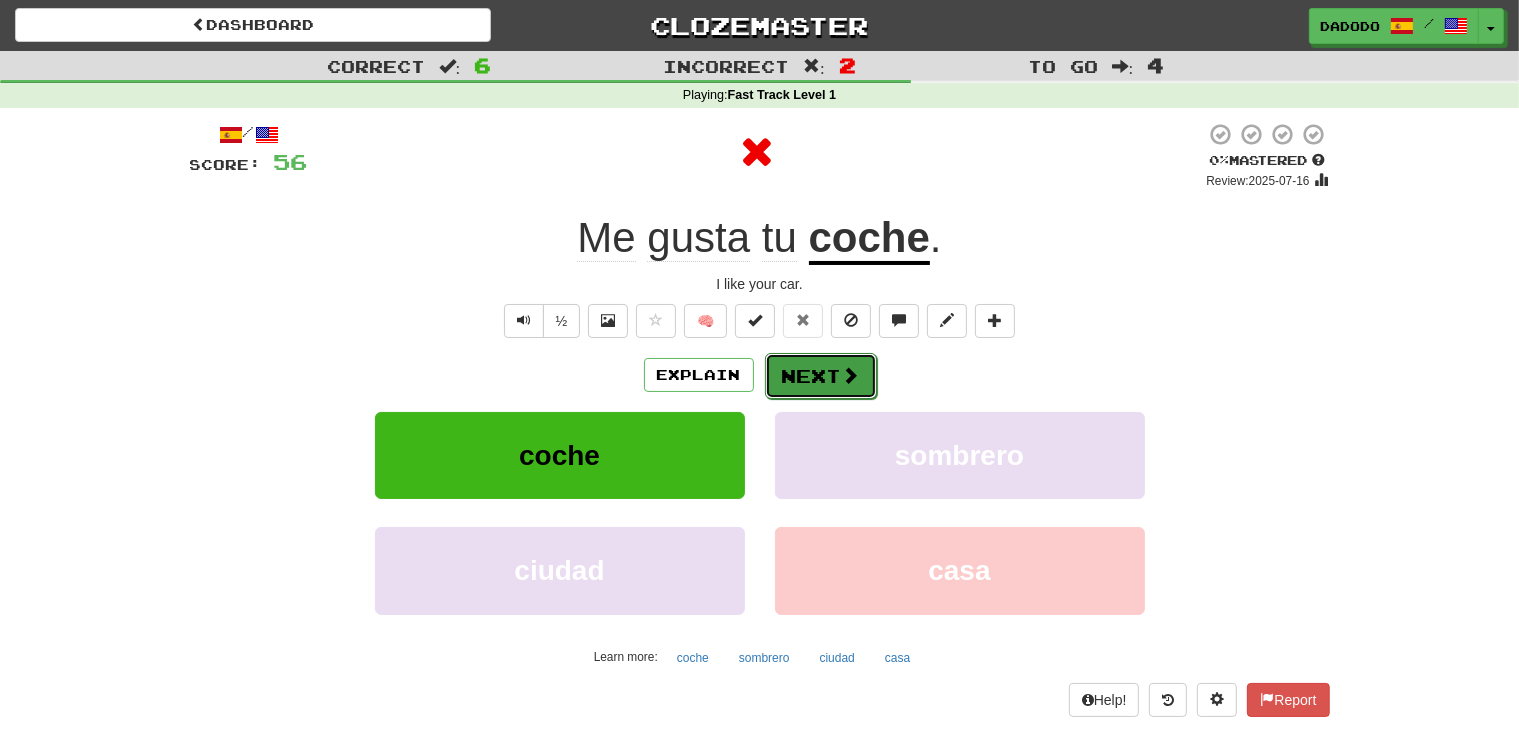 click on "Next" at bounding box center [821, 376] 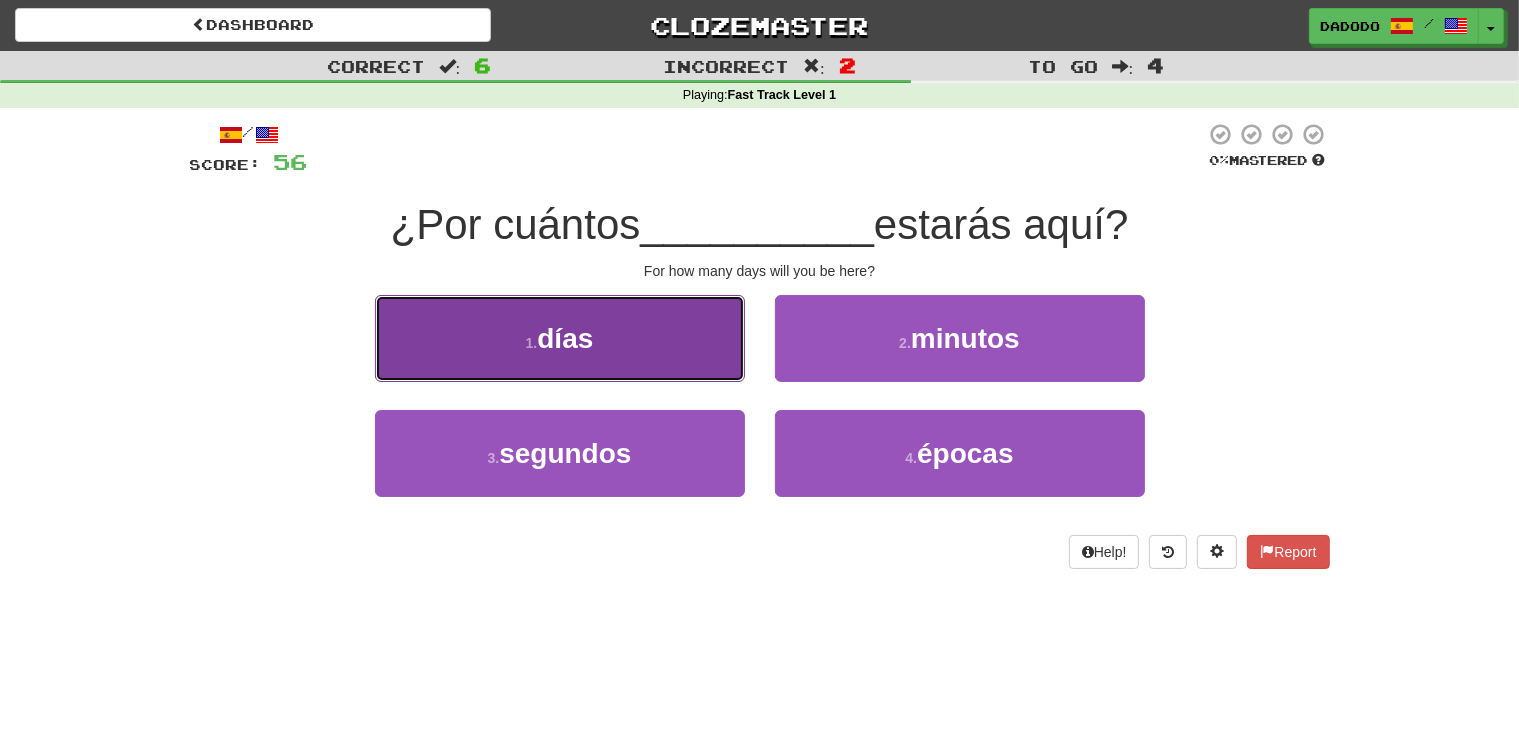 click on "1 .  días" at bounding box center (560, 338) 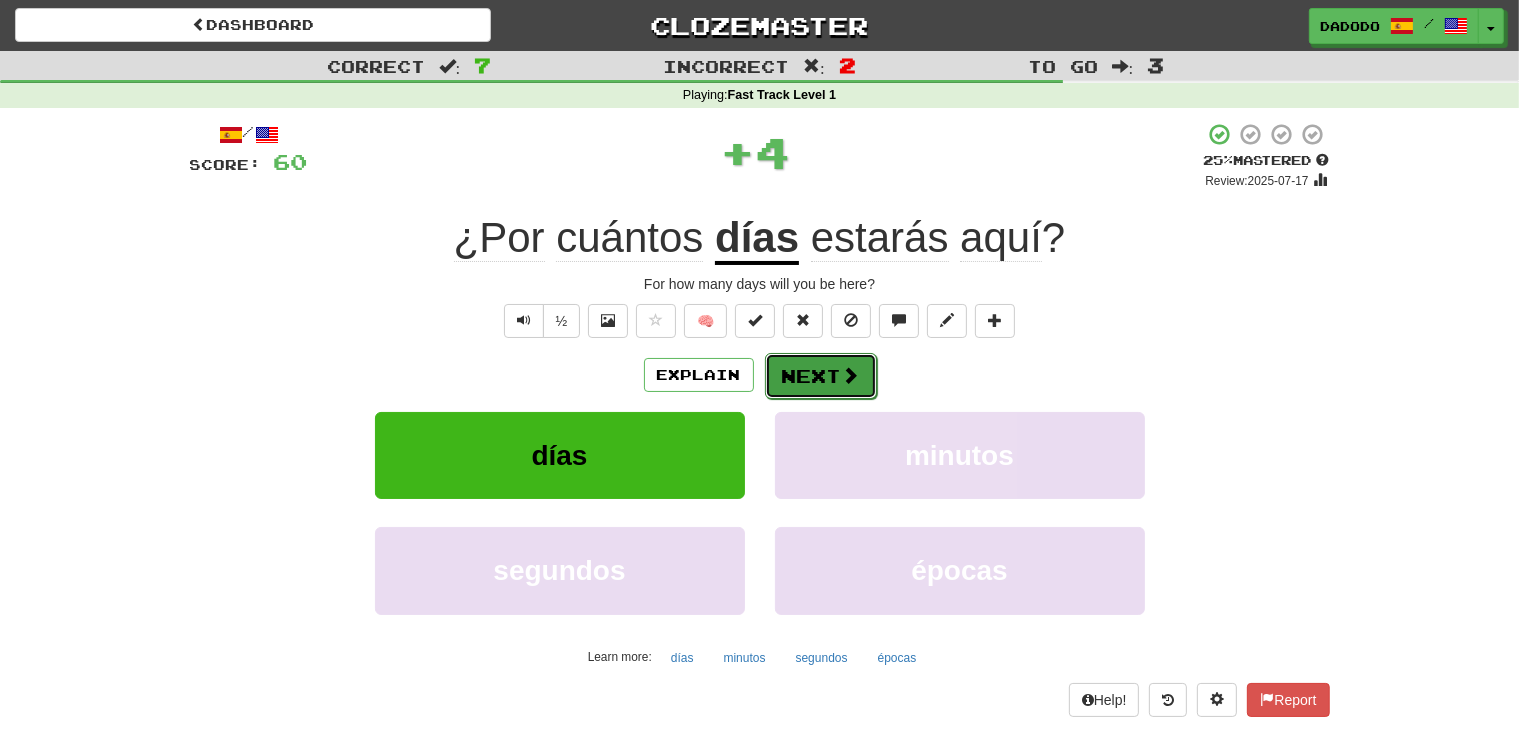 click on "Next" at bounding box center [821, 376] 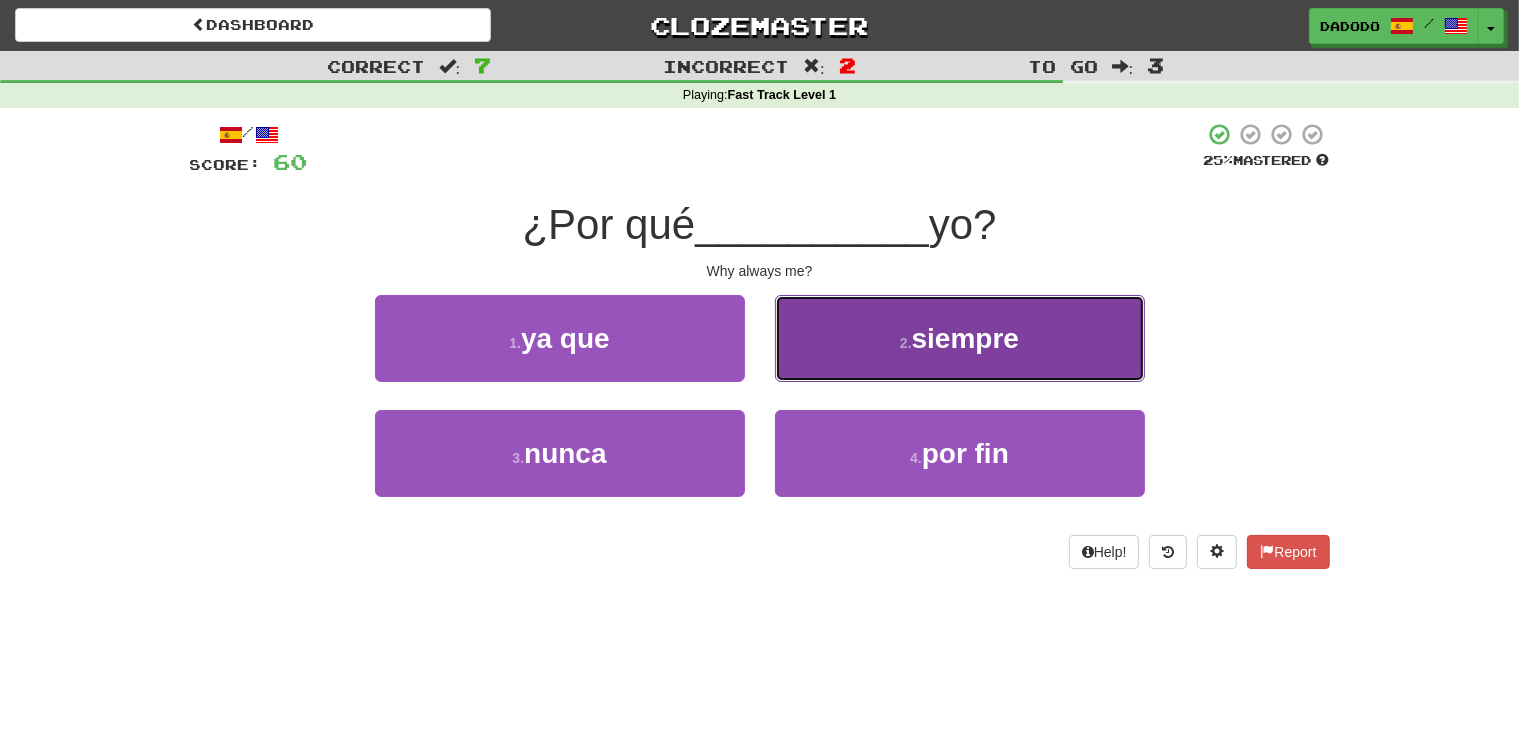 click on "2 .  siempre" at bounding box center (960, 338) 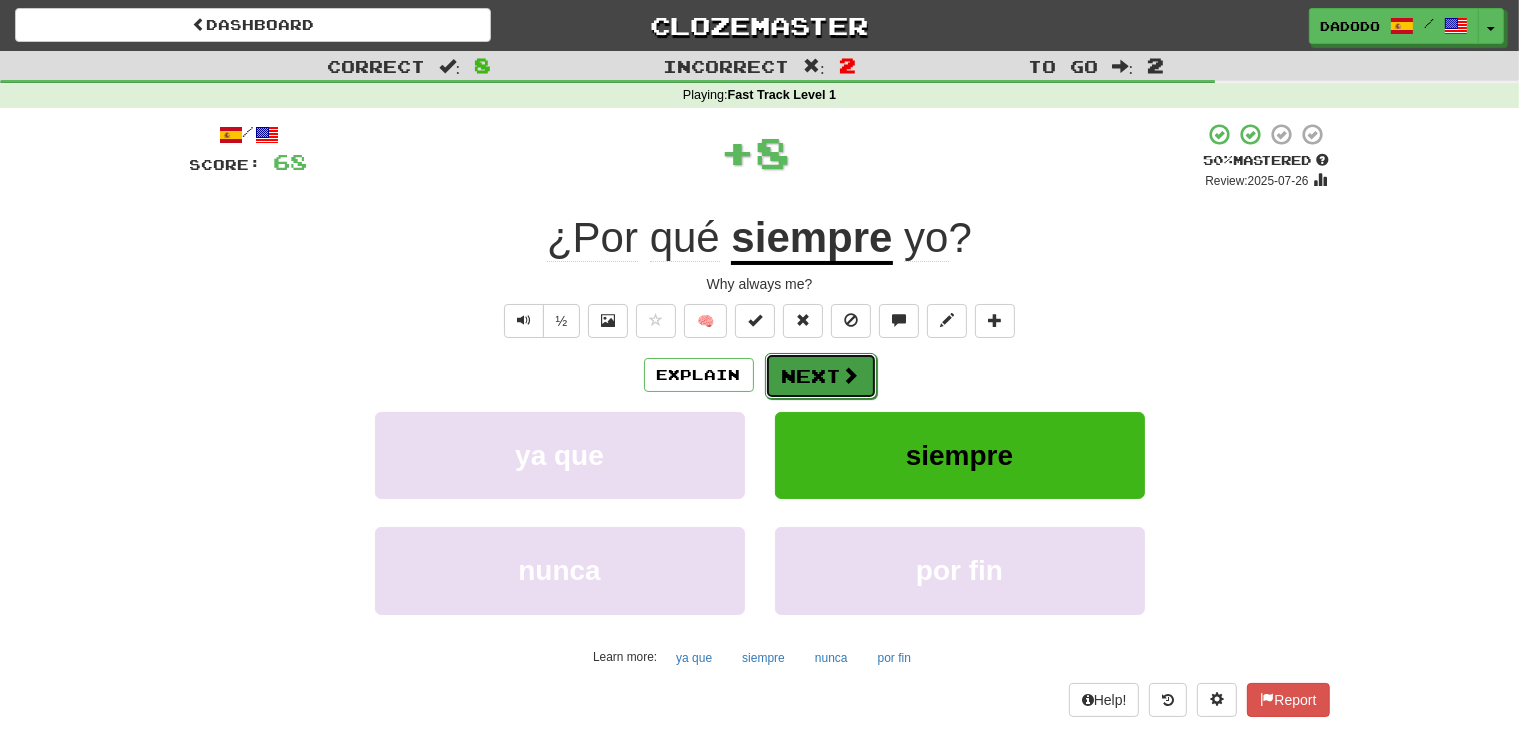 click on "Next" at bounding box center (821, 376) 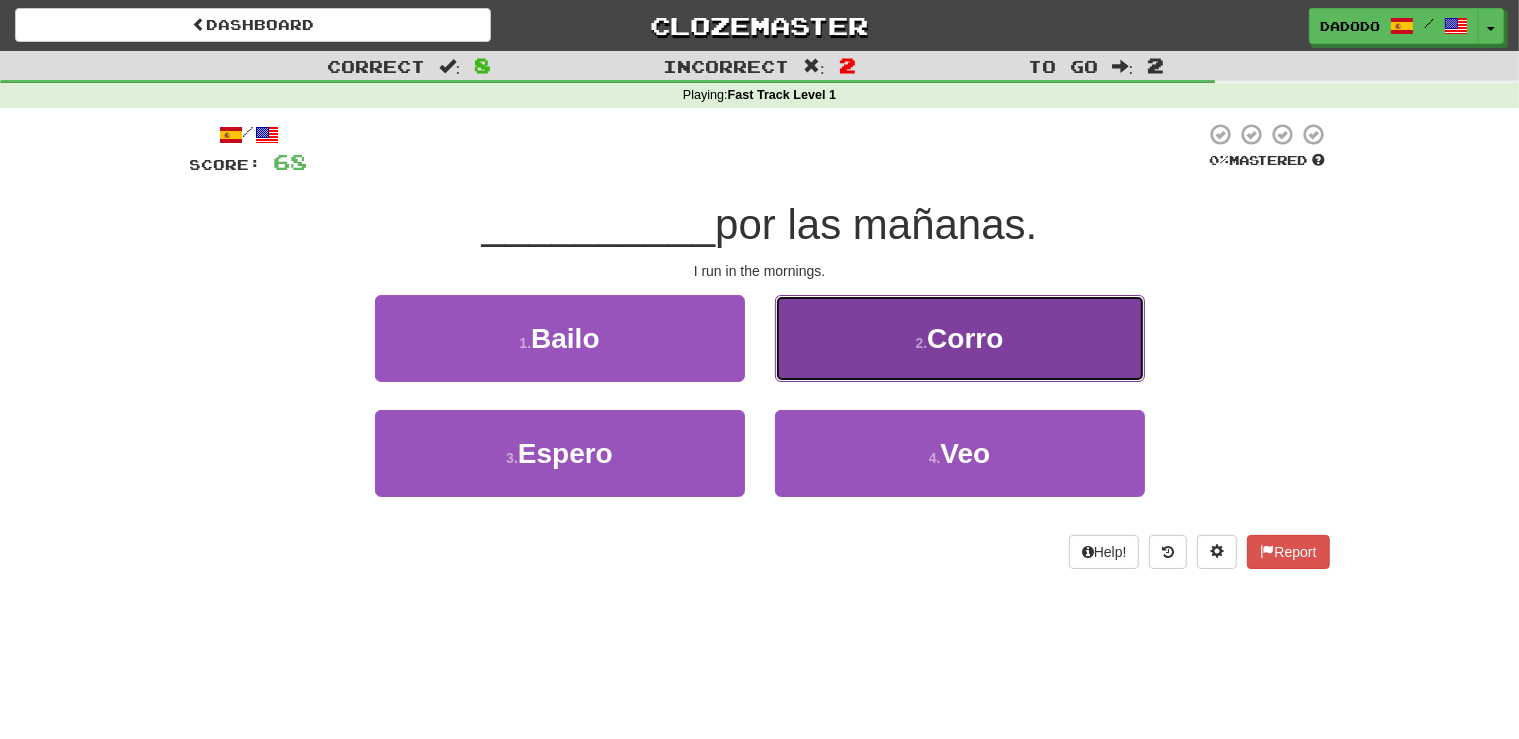 click on "2 .  Corro" at bounding box center (960, 338) 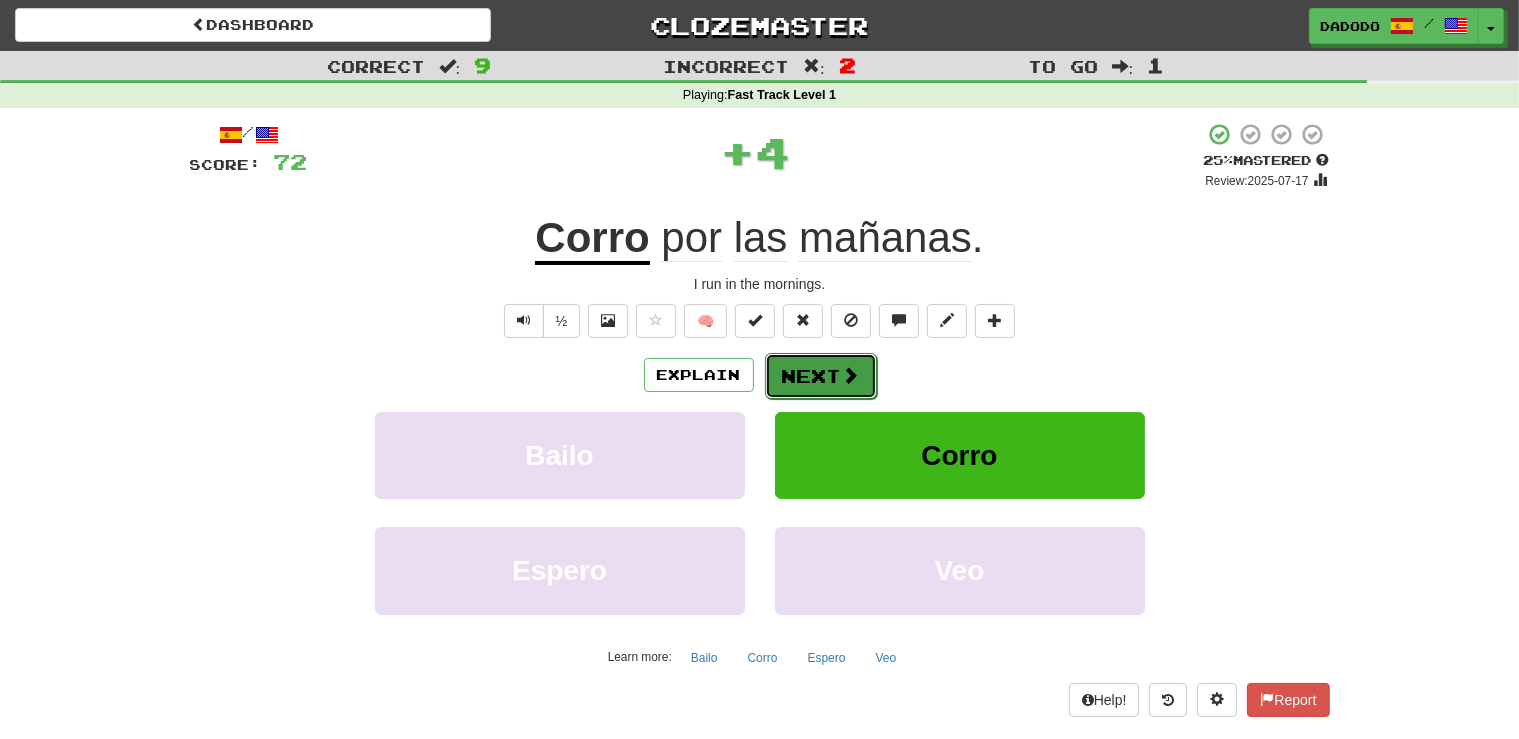 click on "Next" at bounding box center [821, 376] 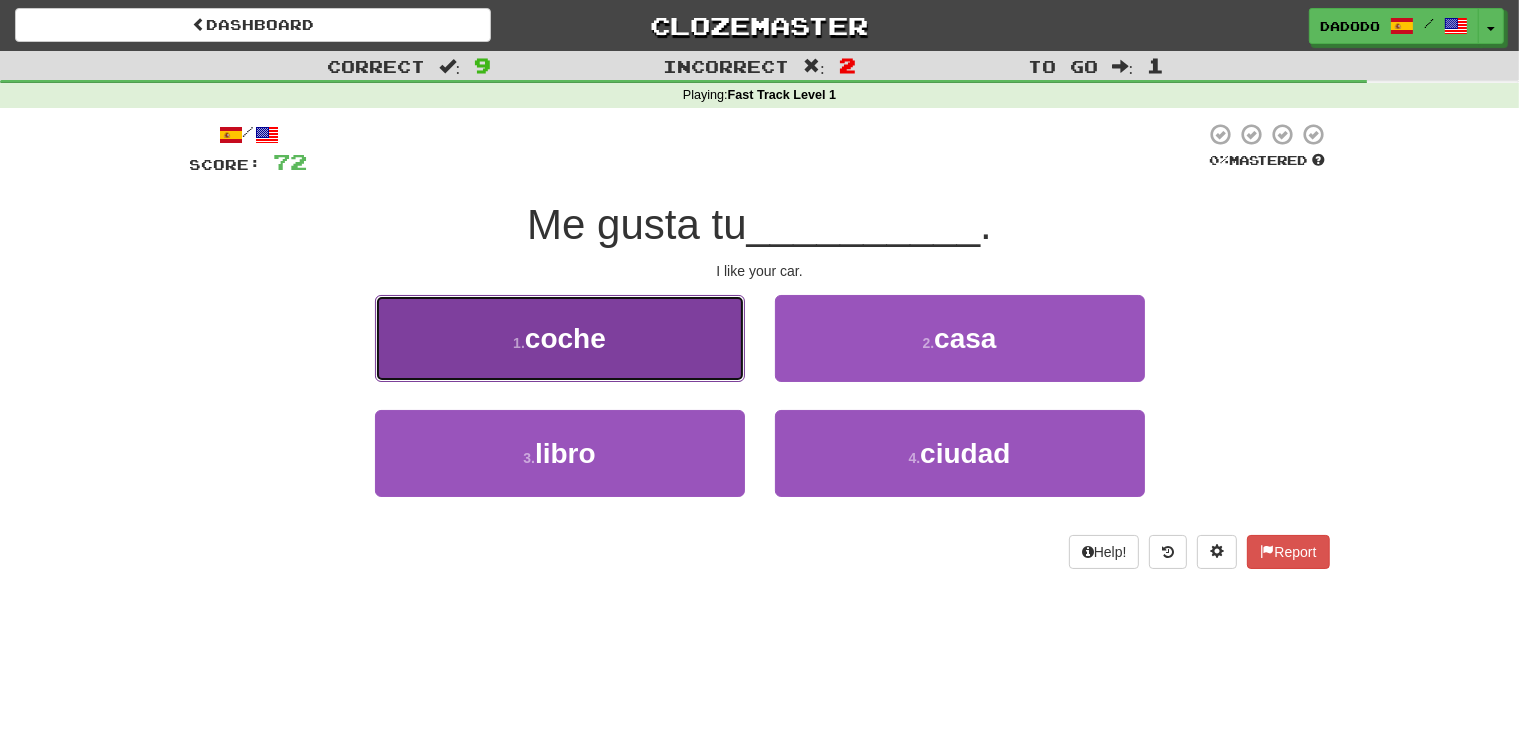 click on "1 .  coche" at bounding box center (560, 338) 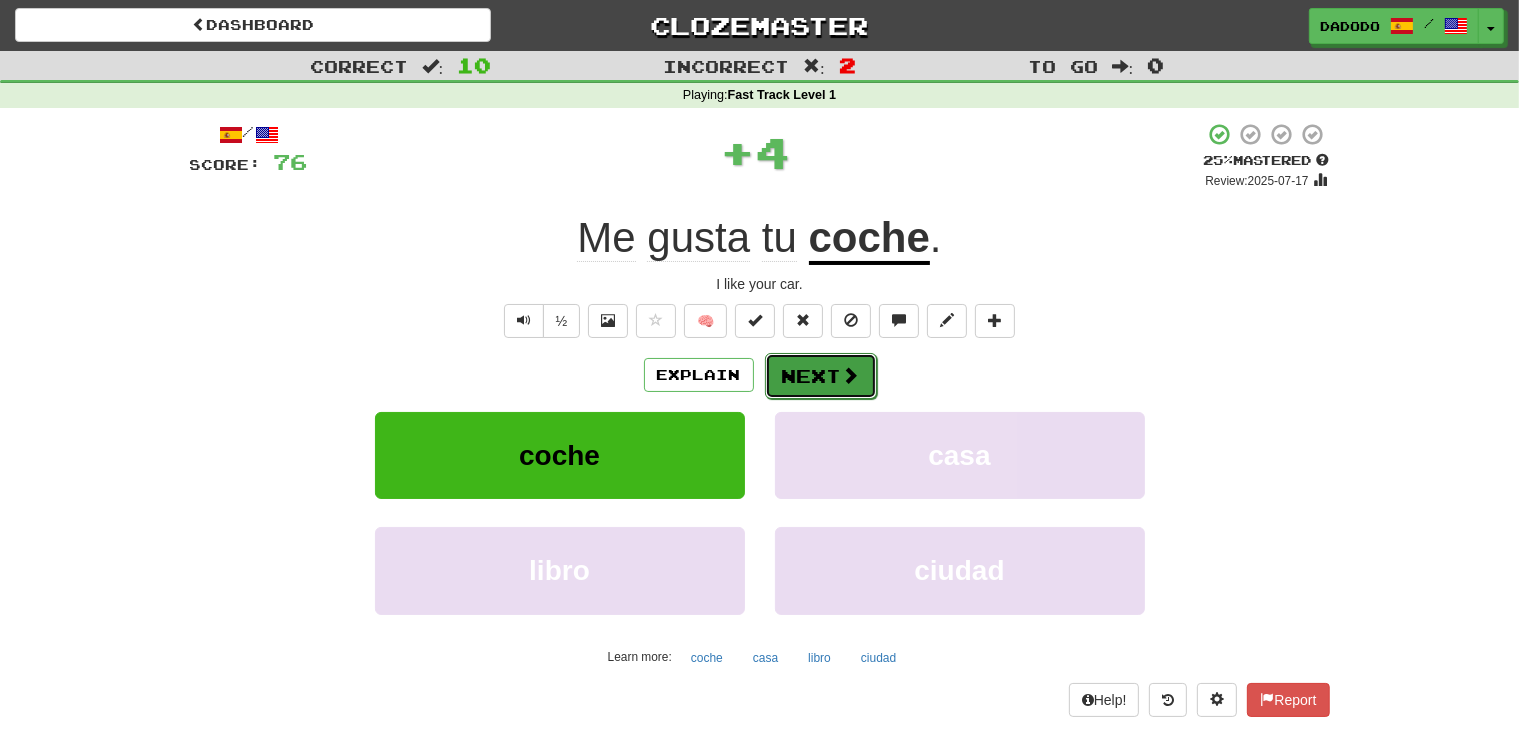 click on "Next" at bounding box center (821, 376) 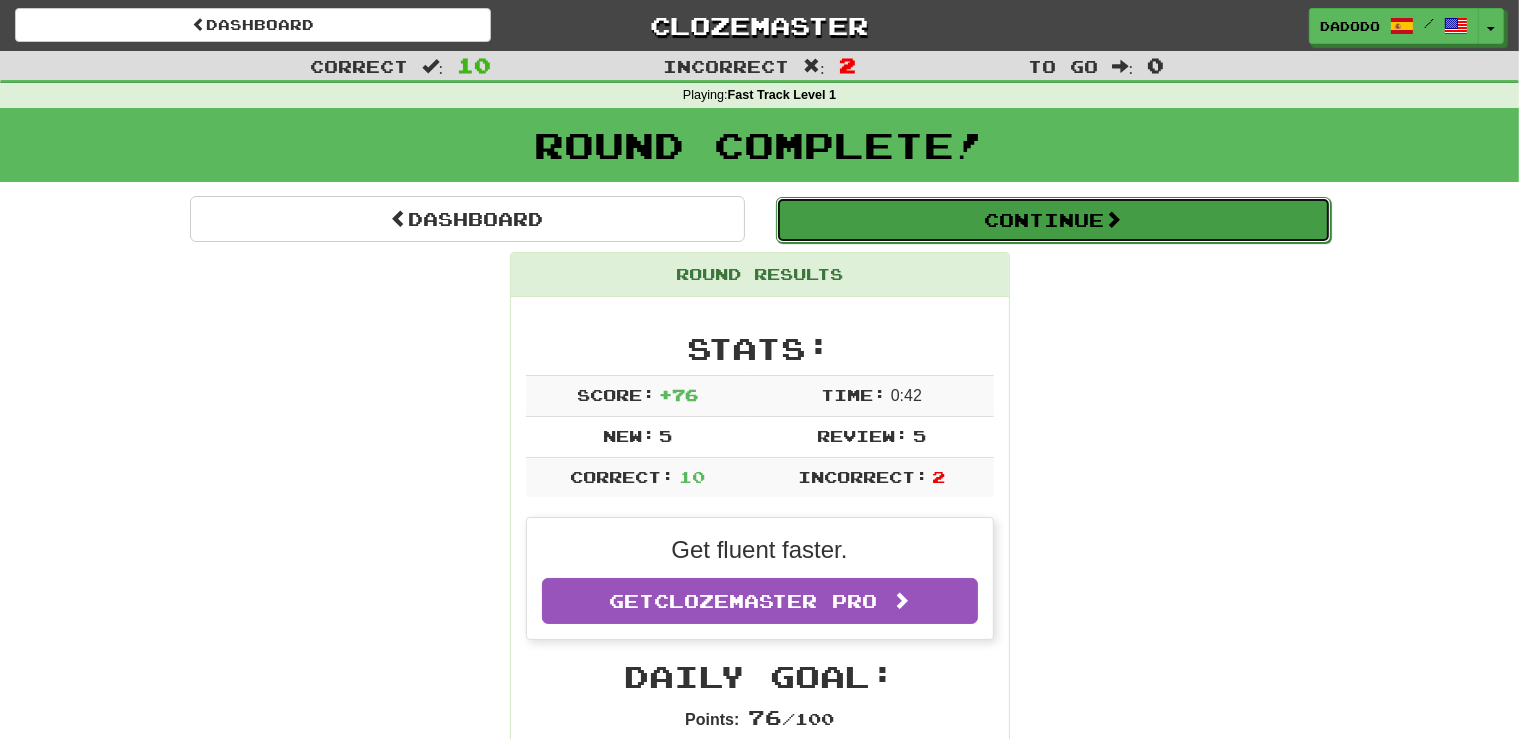click on "Continue" at bounding box center (1053, 220) 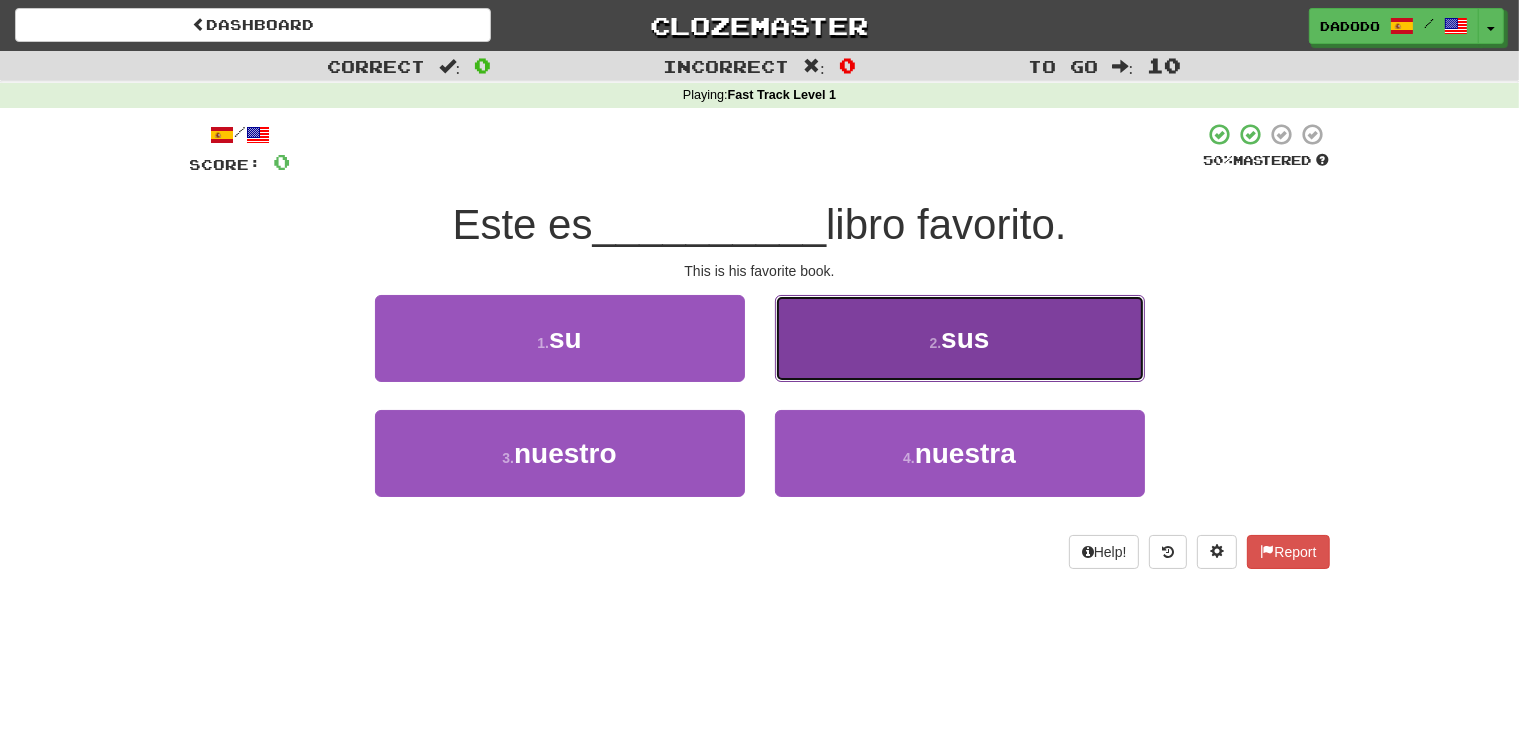 click on "sus" at bounding box center (965, 338) 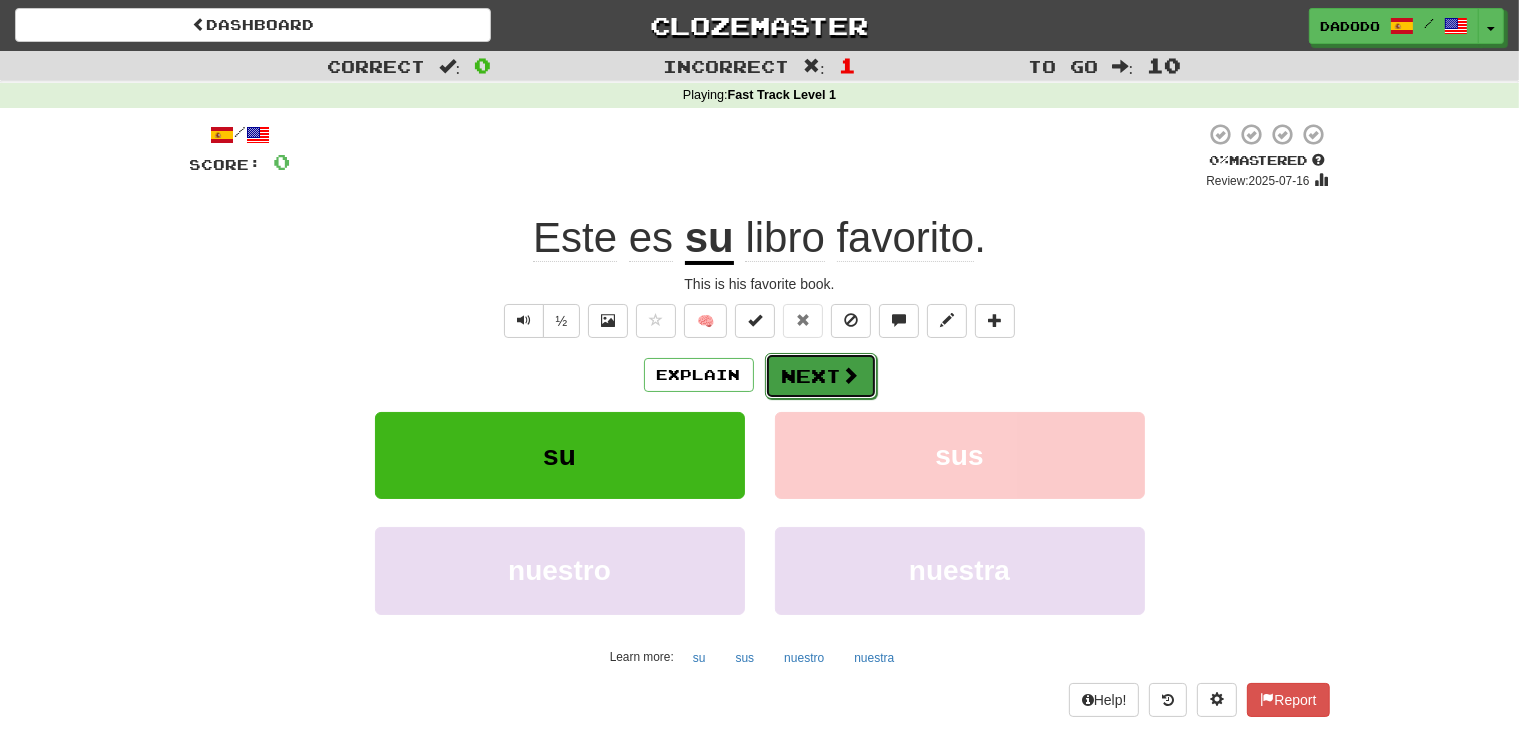 click on "Next" at bounding box center (821, 376) 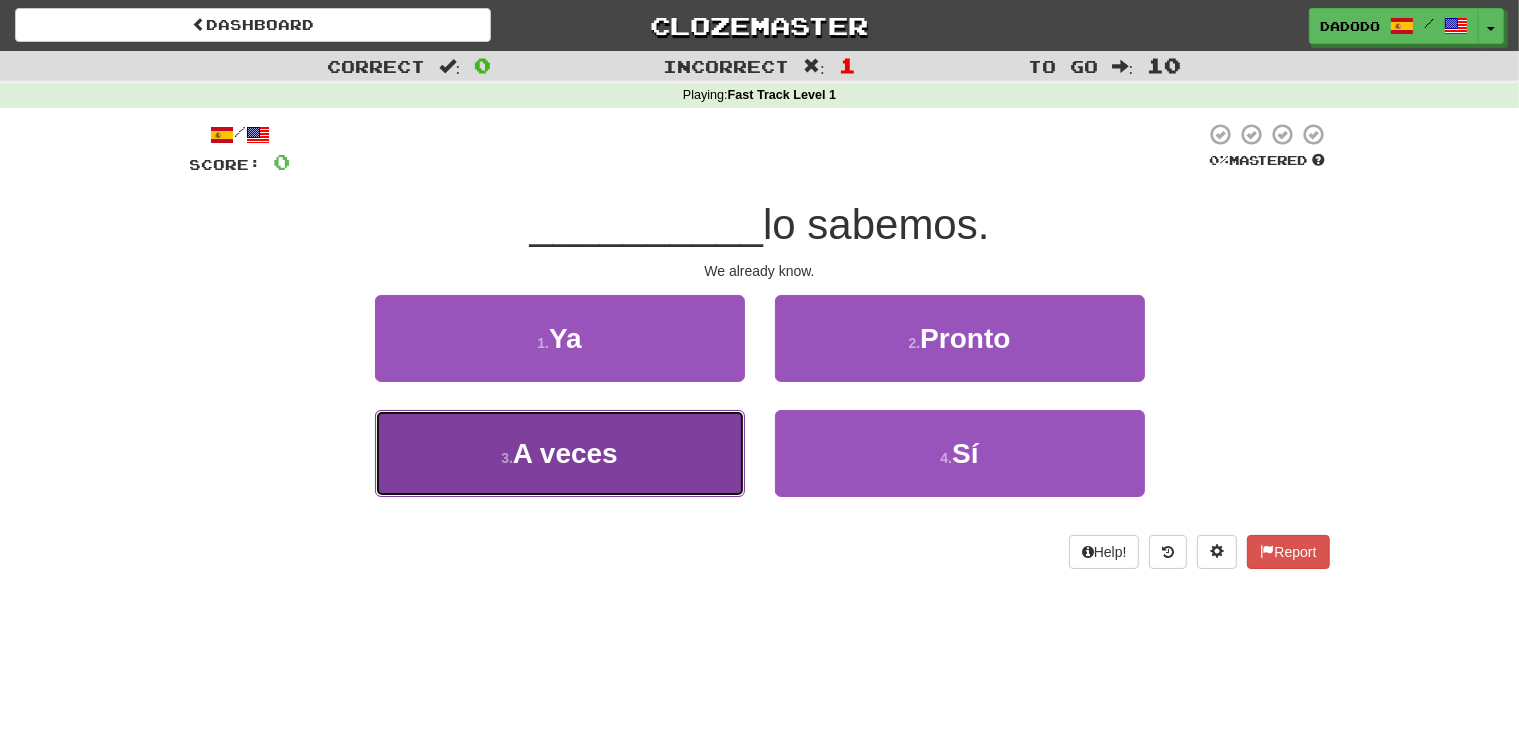 click on "3 .  A veces" at bounding box center [560, 453] 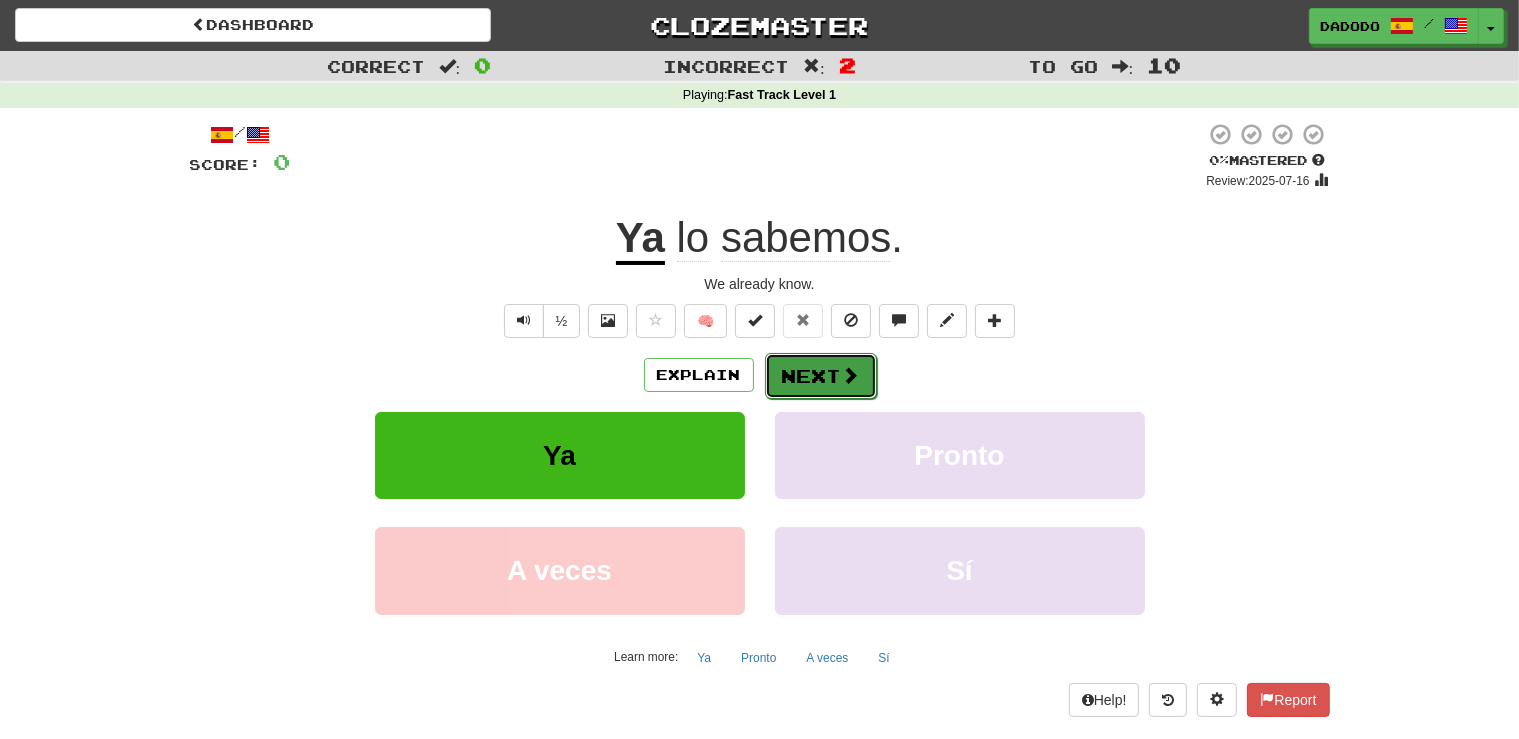 click on "Next" at bounding box center (821, 376) 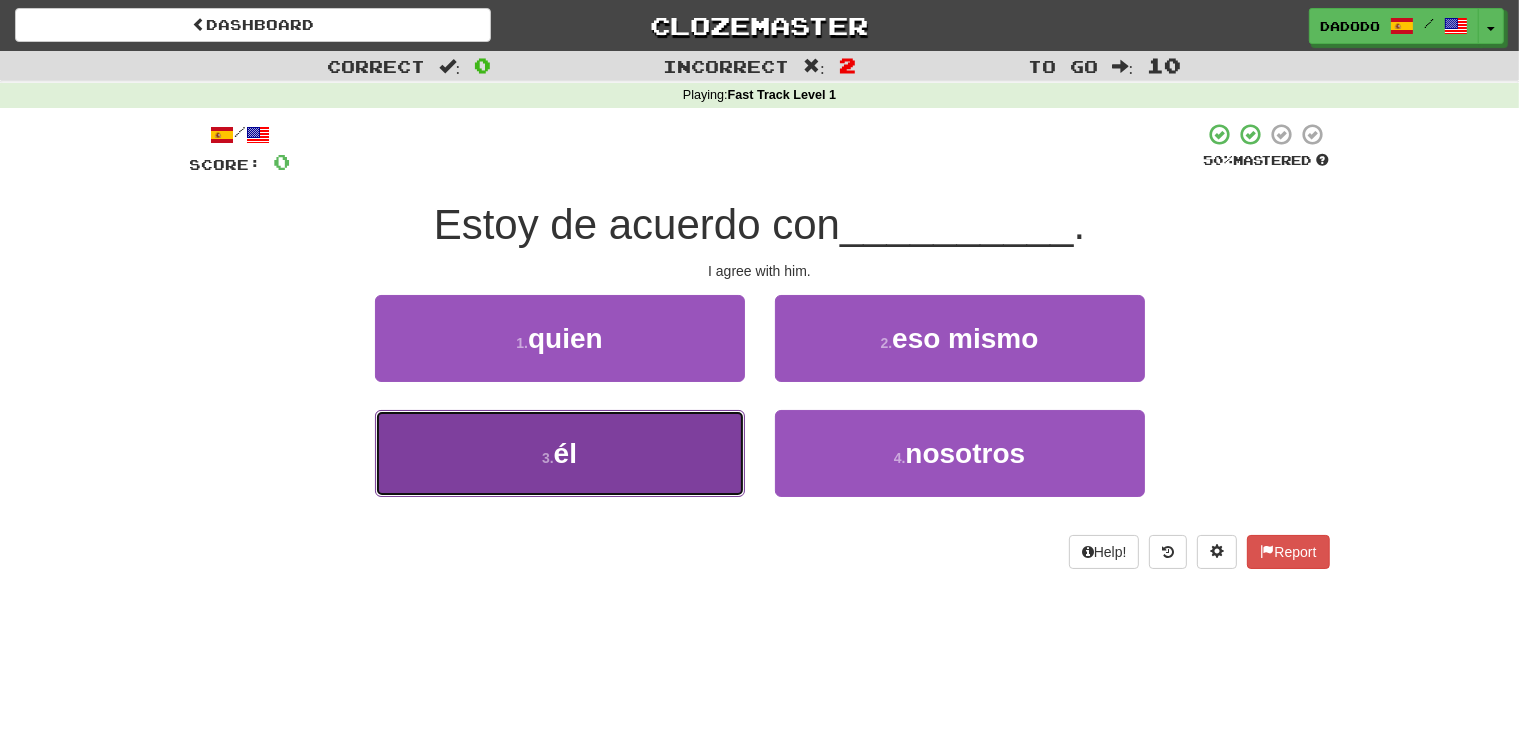 click on "3 .  él" at bounding box center [560, 453] 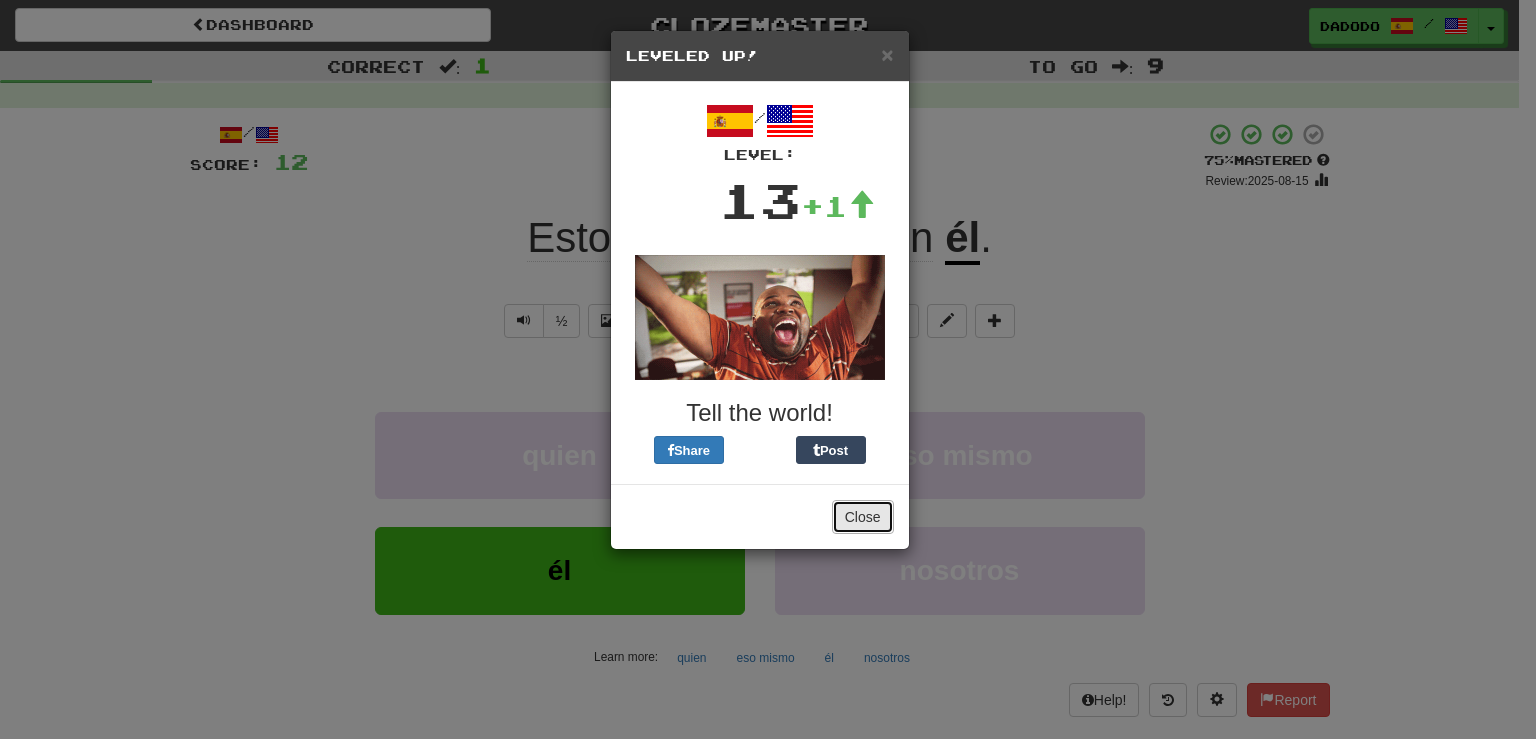 click on "Close" at bounding box center (863, 517) 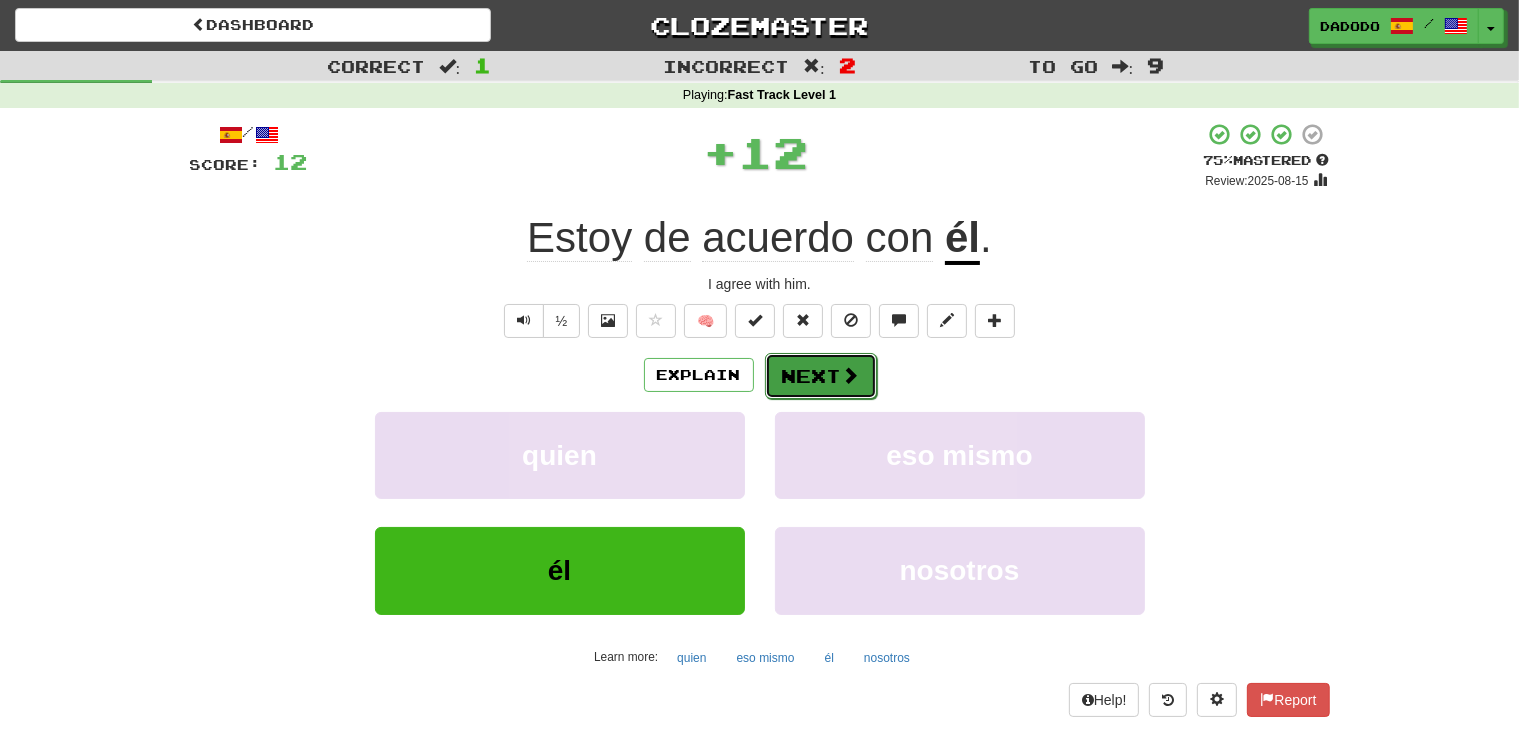 click on "Next" at bounding box center (821, 376) 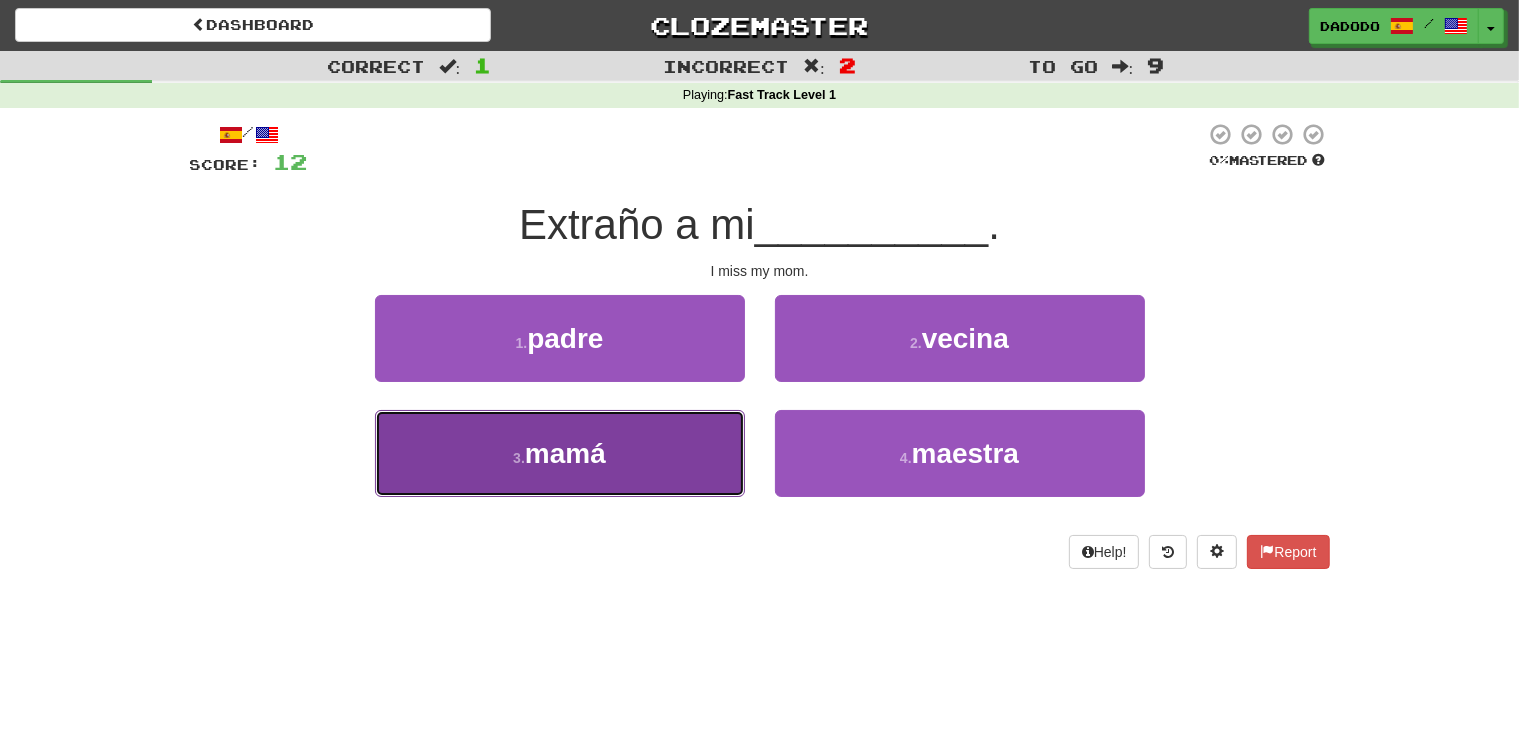 click on "3 .  mamá" at bounding box center [560, 453] 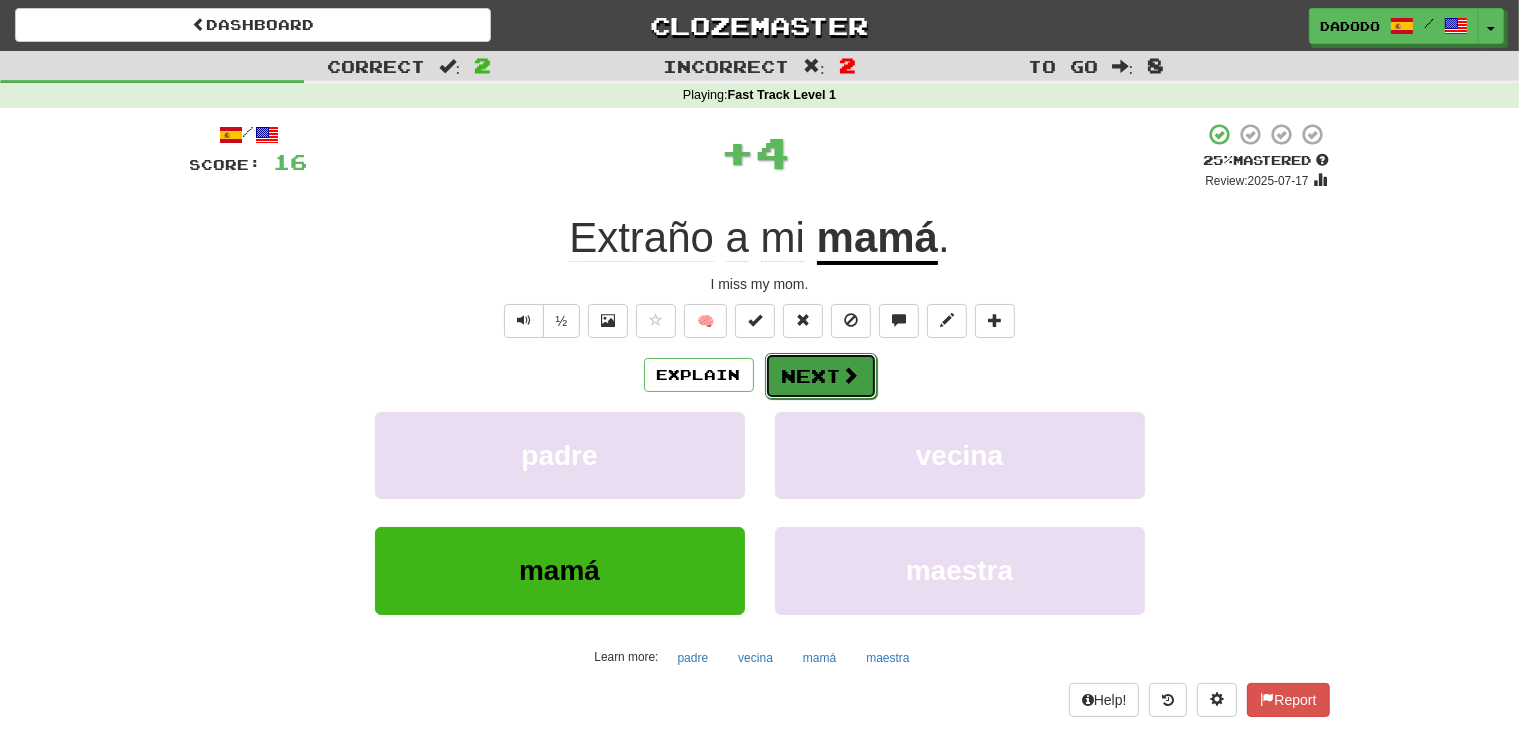click on "Next" at bounding box center (821, 376) 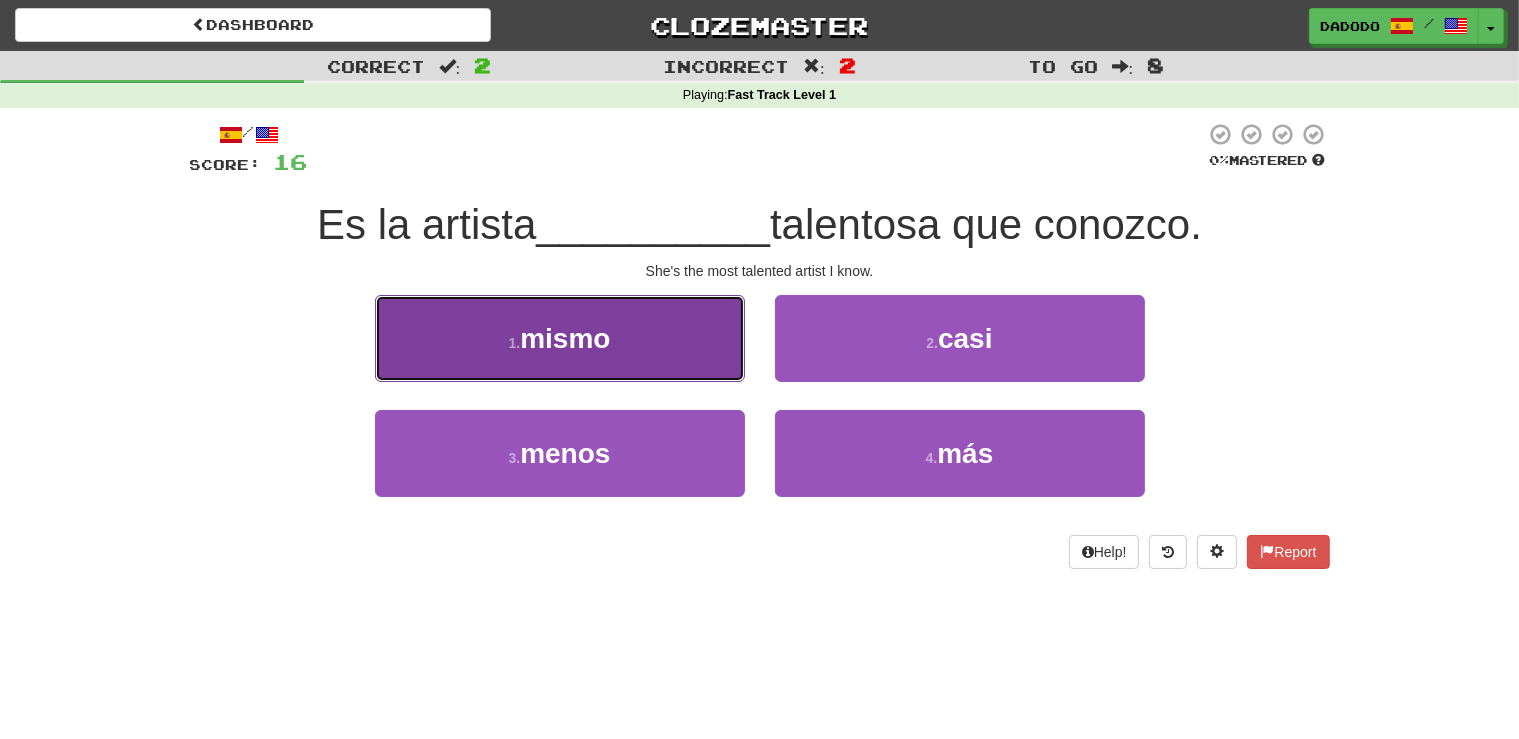 click on "1 .  mismo" at bounding box center [560, 338] 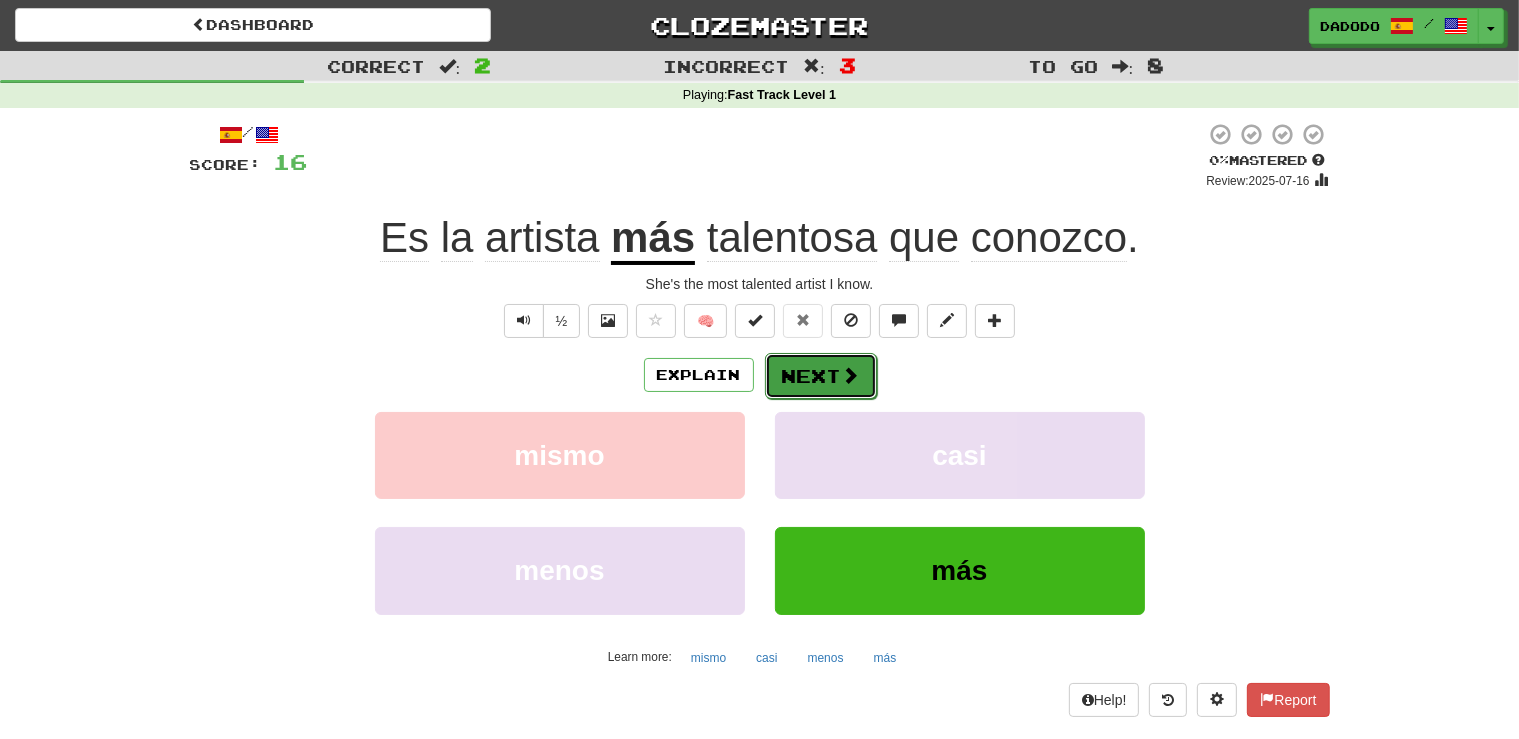 click on "Next" at bounding box center [821, 376] 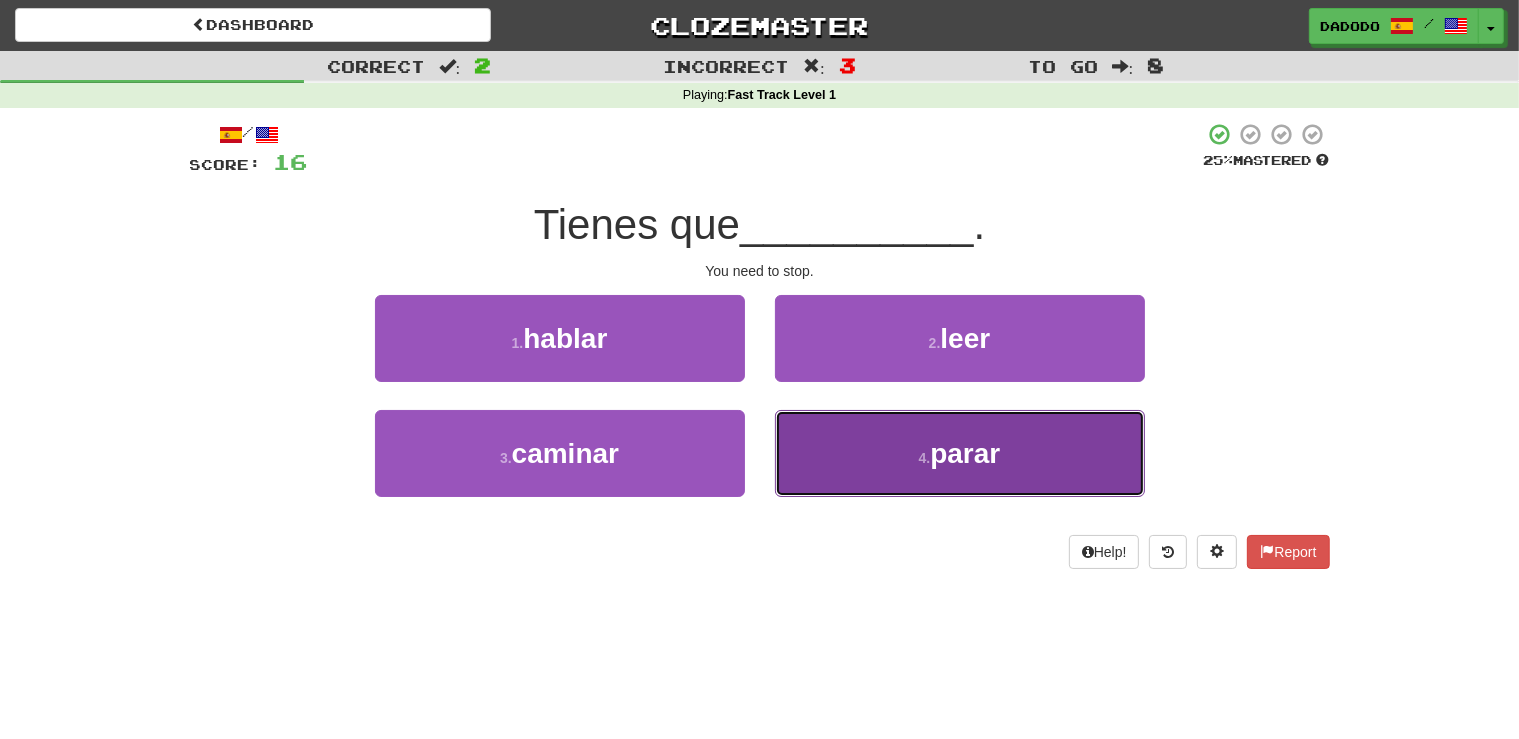 click on "4 .  parar" at bounding box center [960, 453] 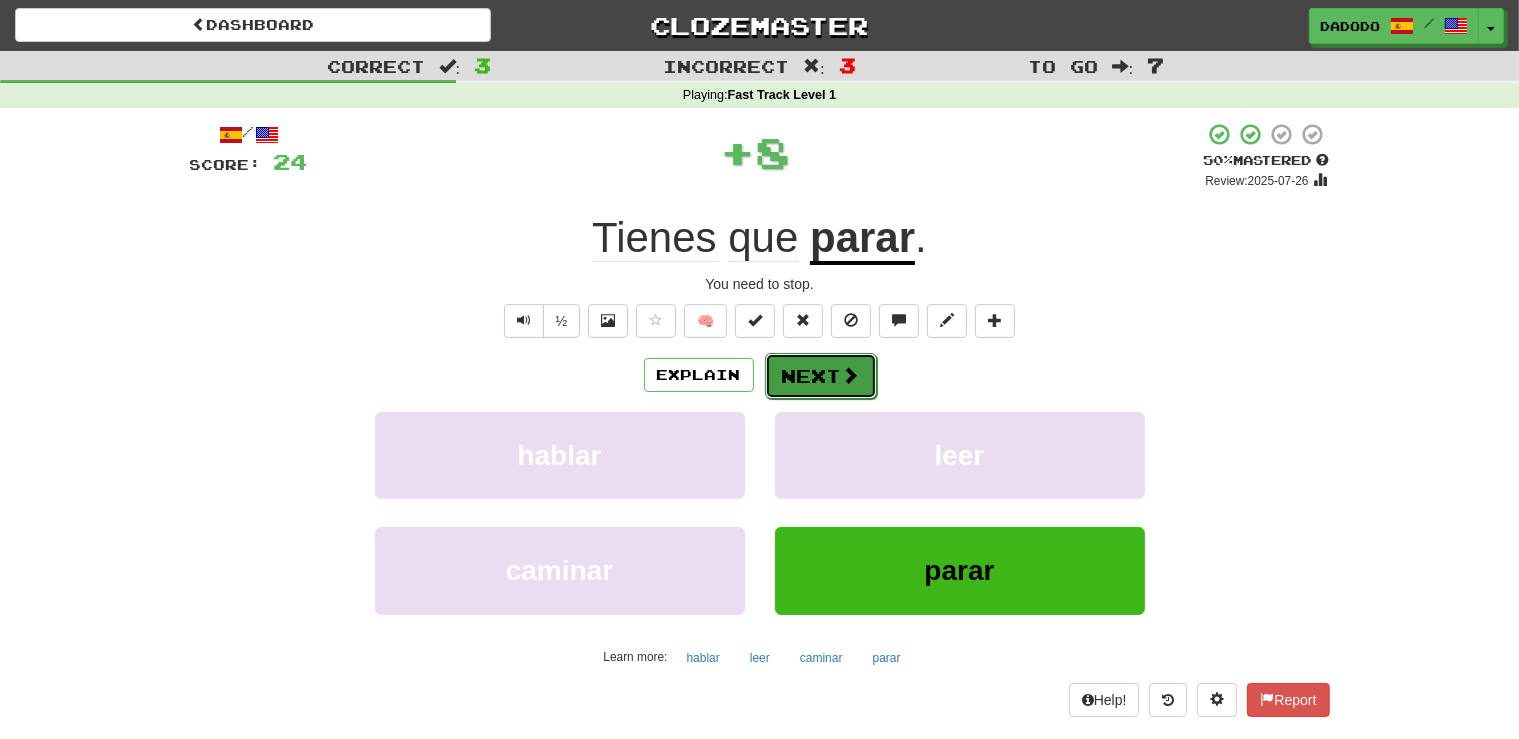 click at bounding box center [851, 375] 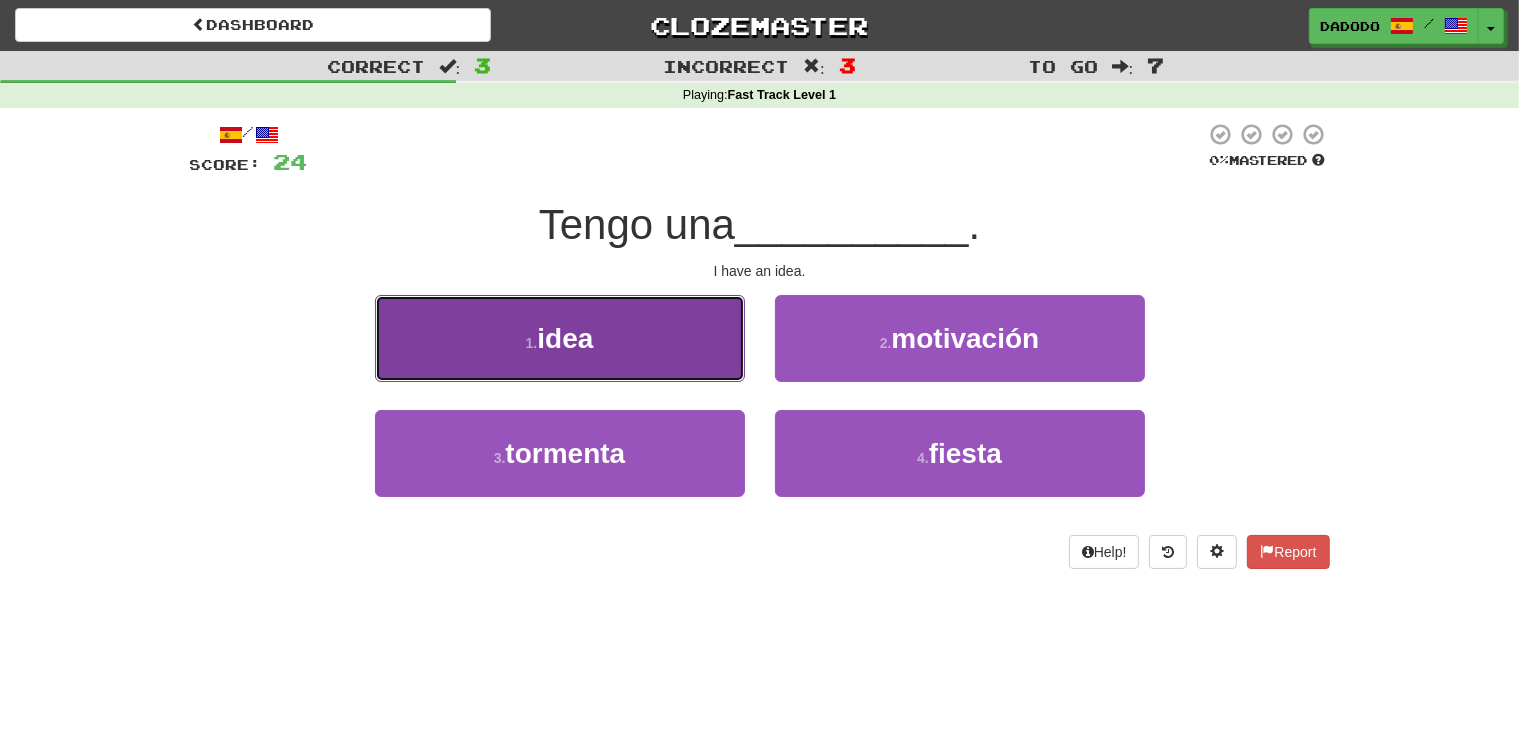 click on "1 .  idea" at bounding box center (560, 338) 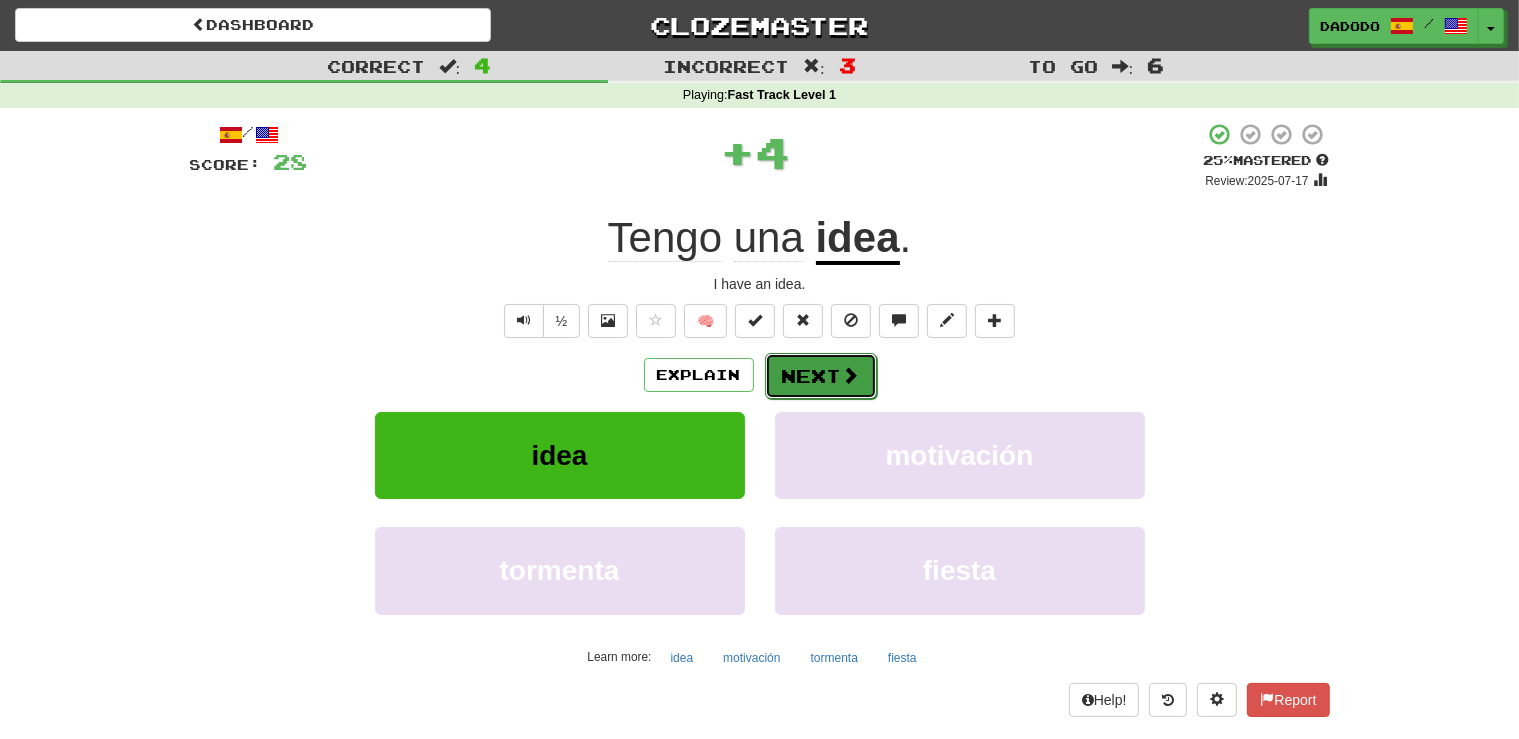 click on "Next" at bounding box center (821, 376) 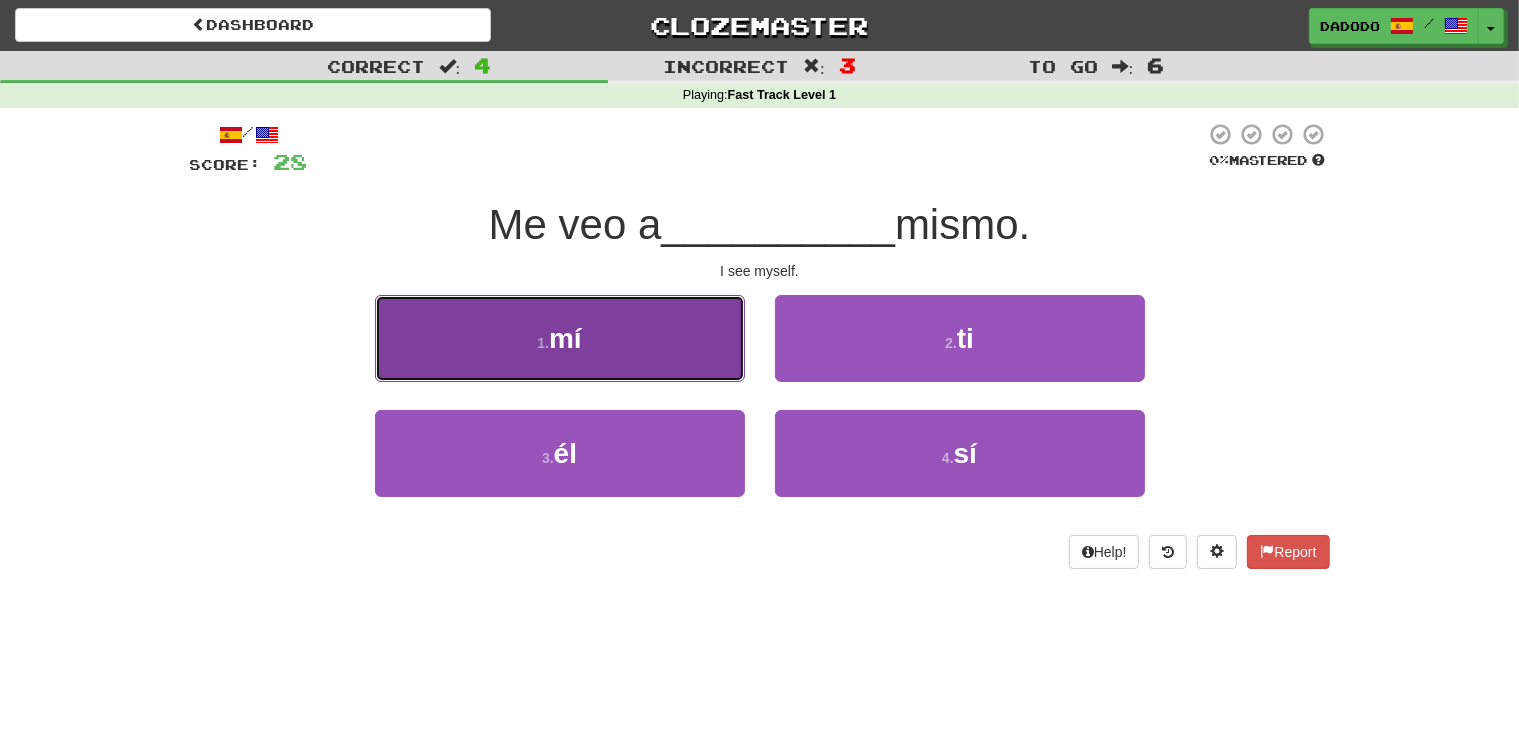 click on "1 .  mí" at bounding box center (560, 338) 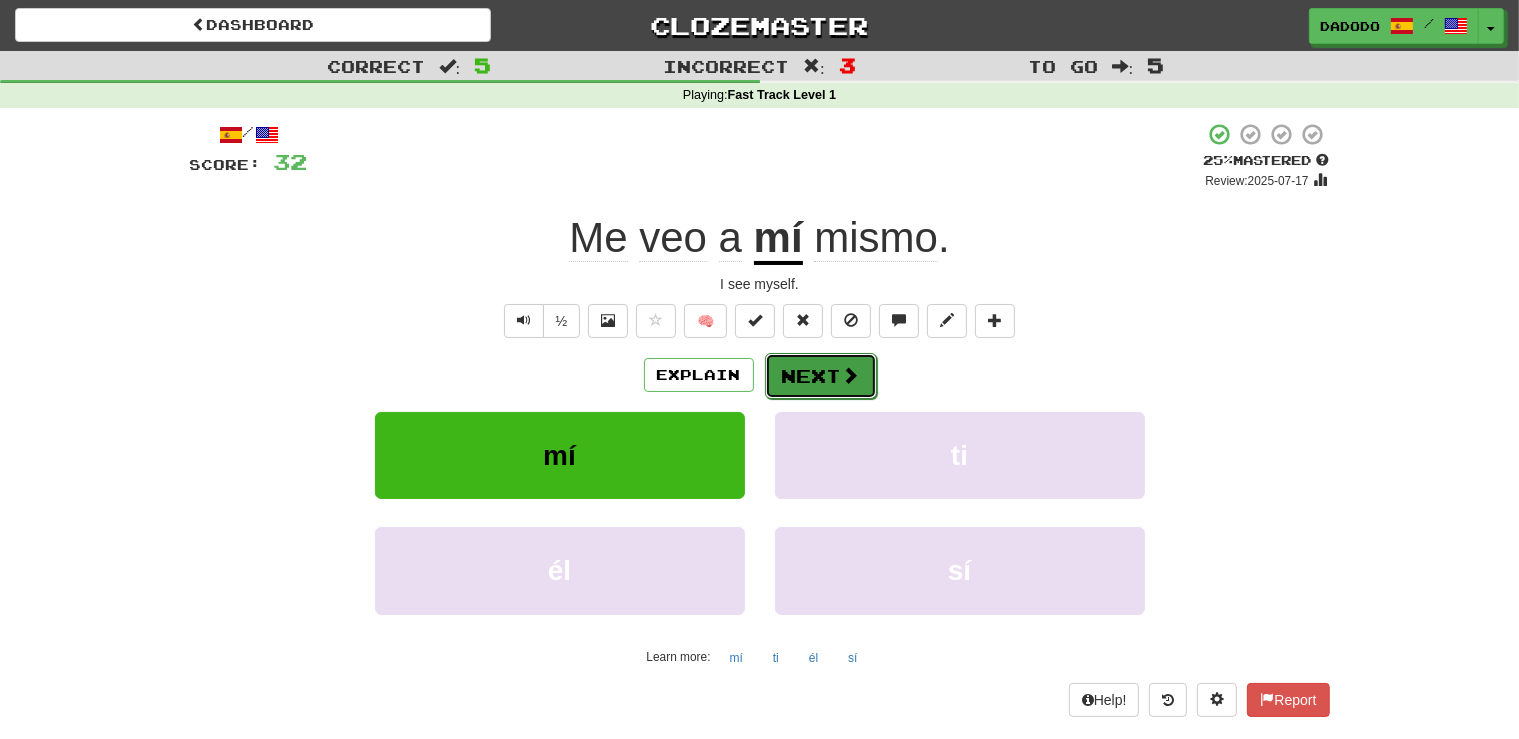 click on "Next" at bounding box center [821, 376] 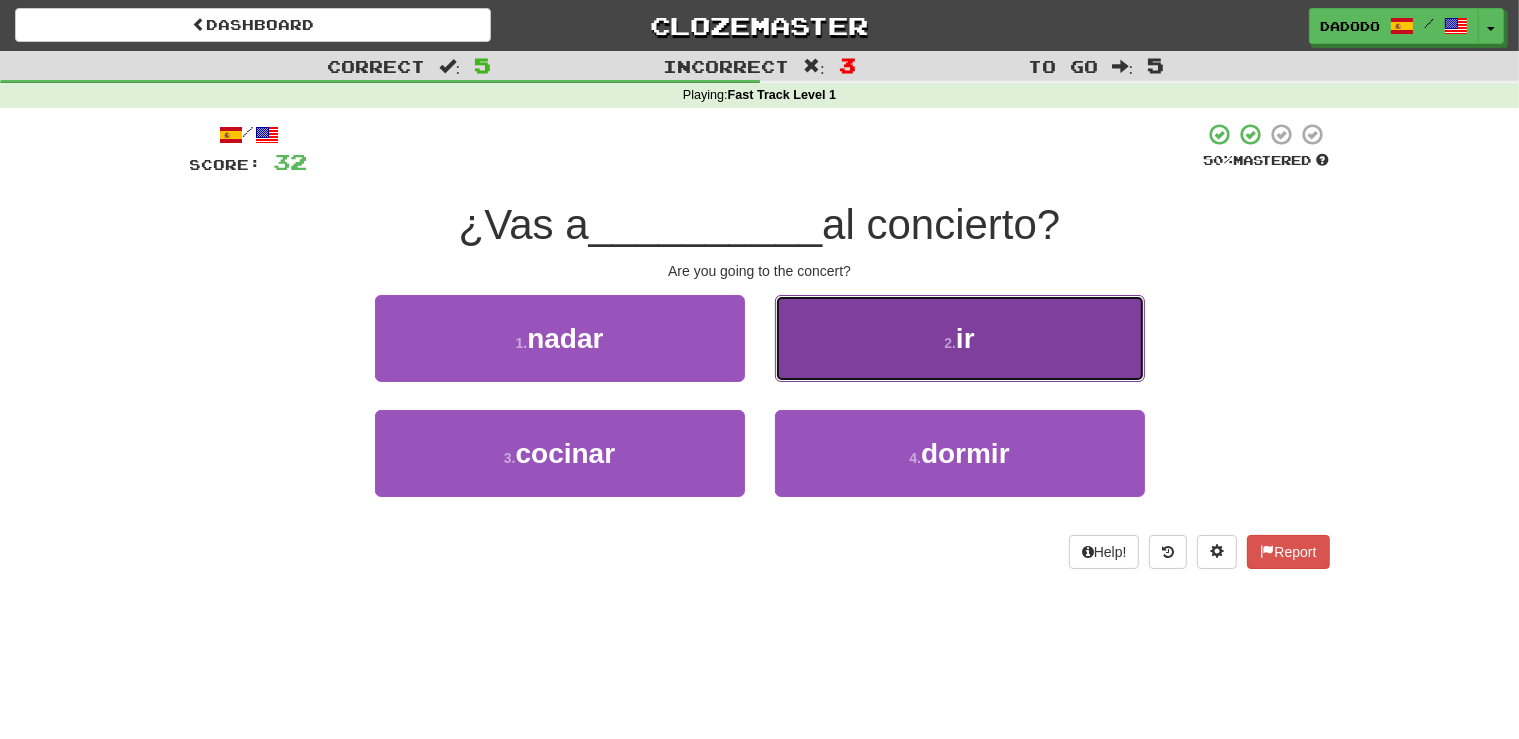 click on "2 .  ir" at bounding box center (960, 338) 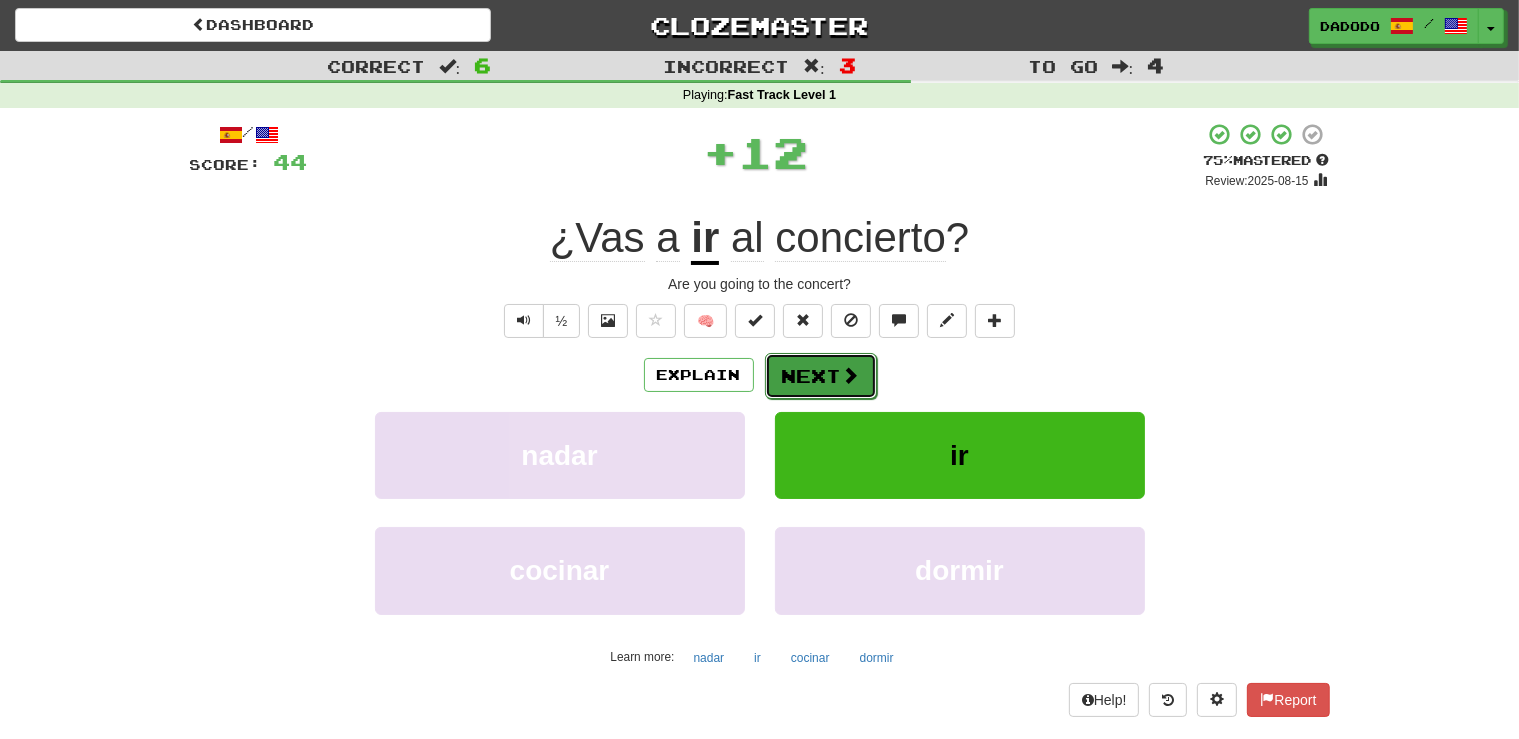 click on "Next" at bounding box center [821, 376] 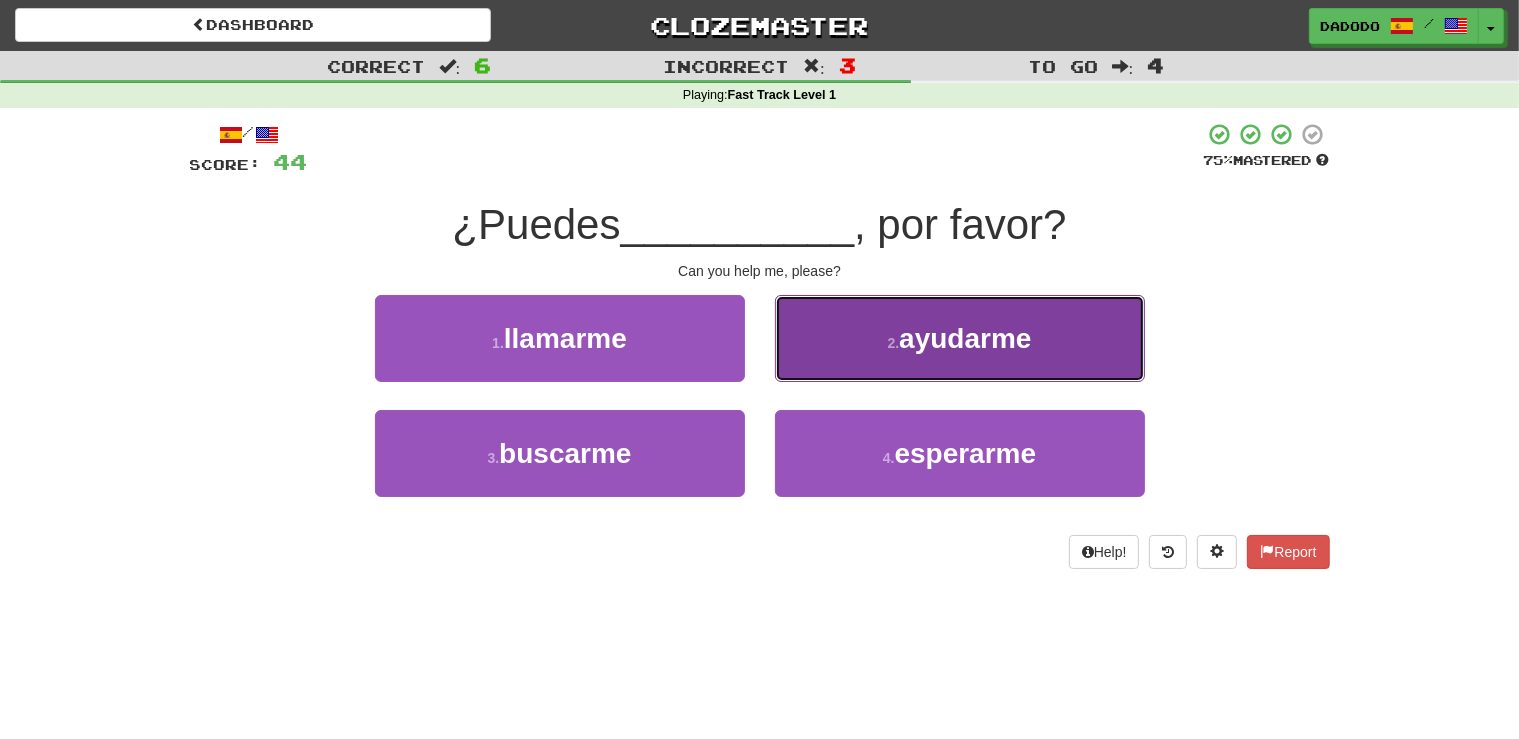click on "2 .  ayudarme" at bounding box center [960, 338] 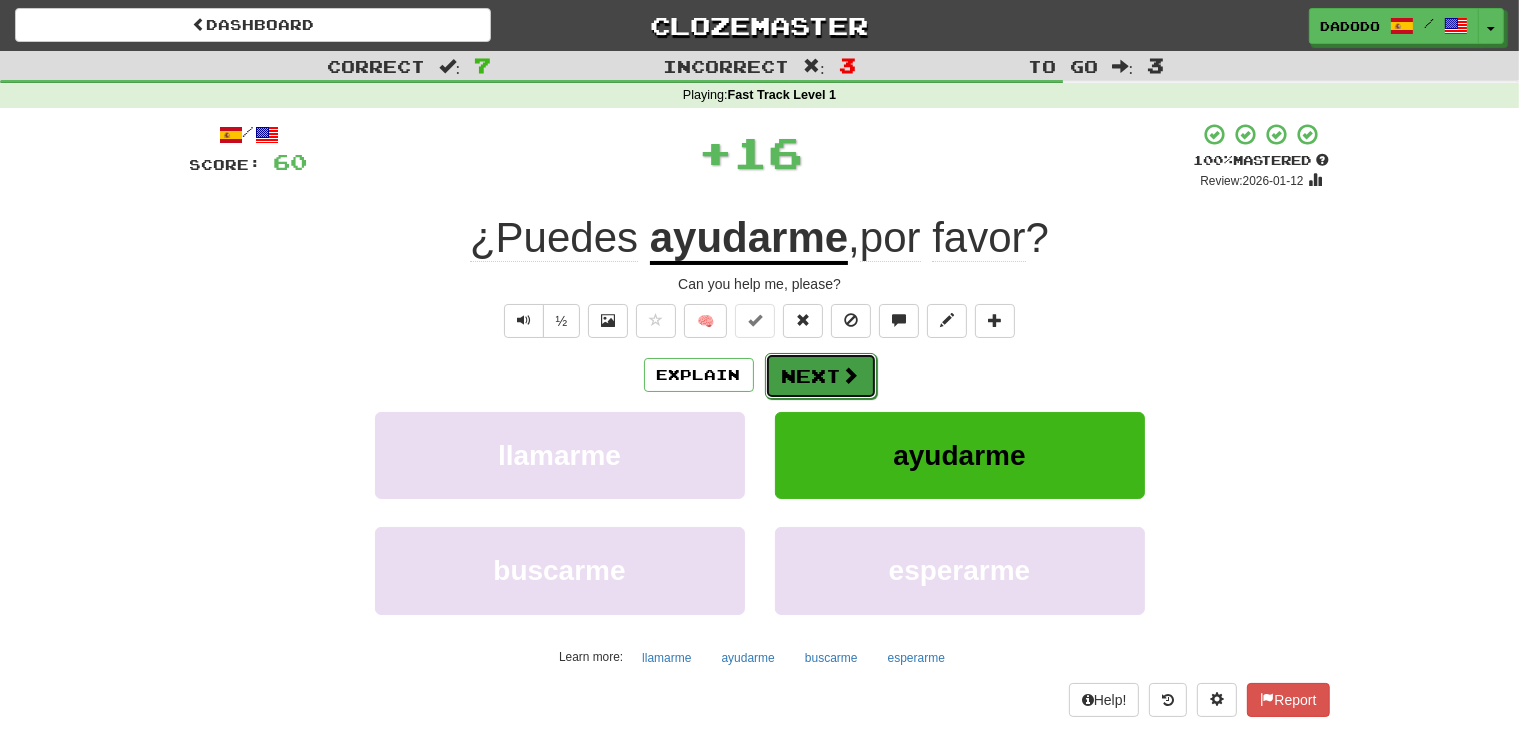 click at bounding box center [851, 375] 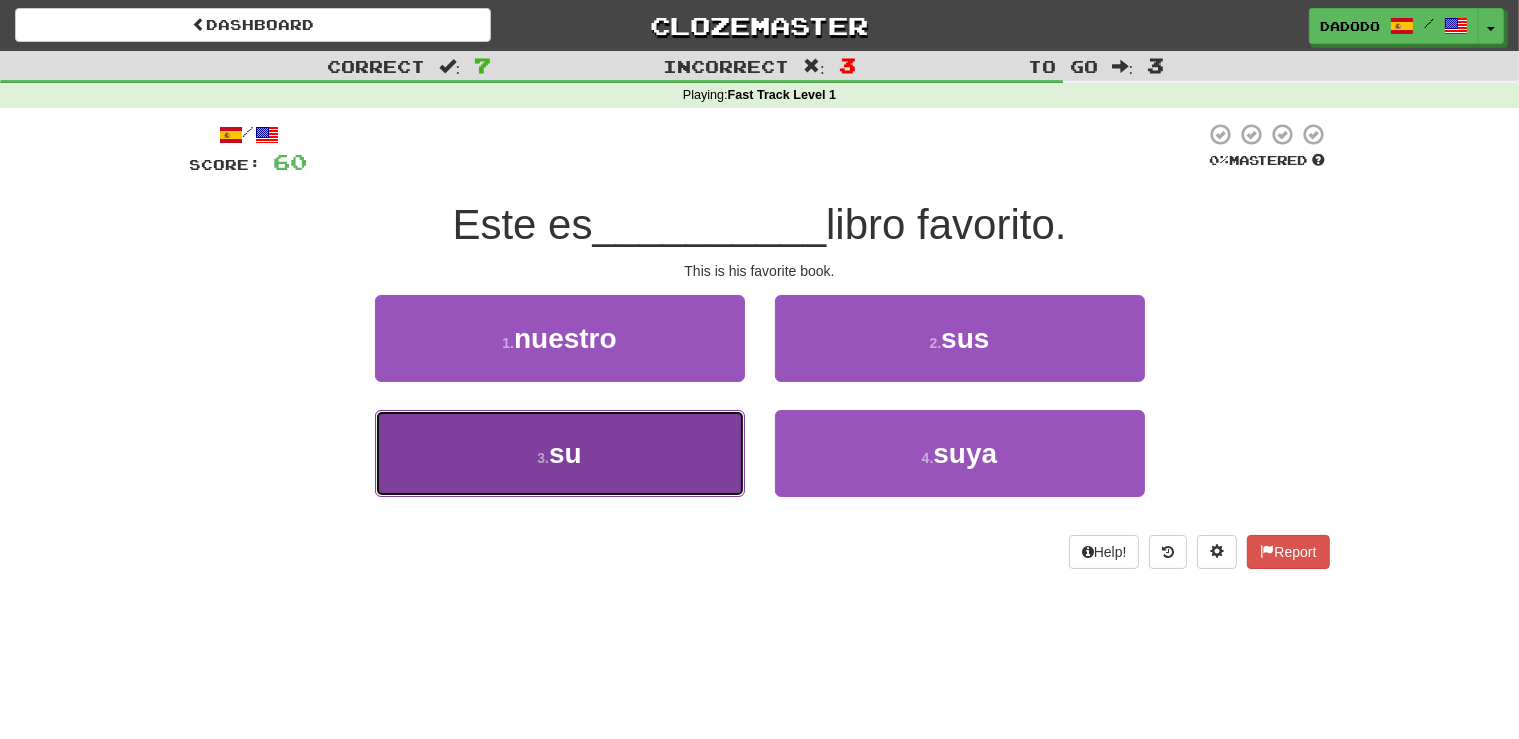 click on "3 .  su" at bounding box center (560, 453) 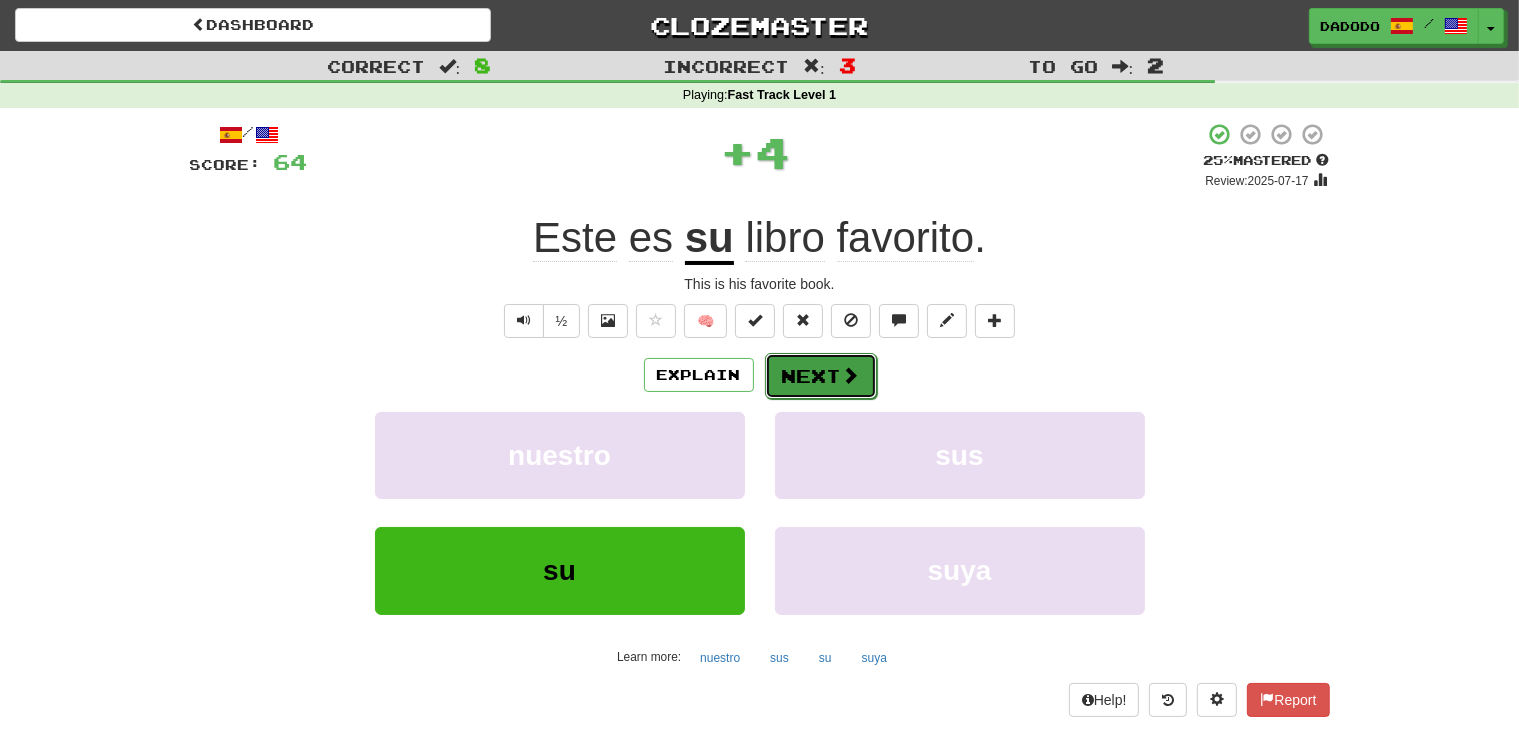 click on "Next" at bounding box center [821, 376] 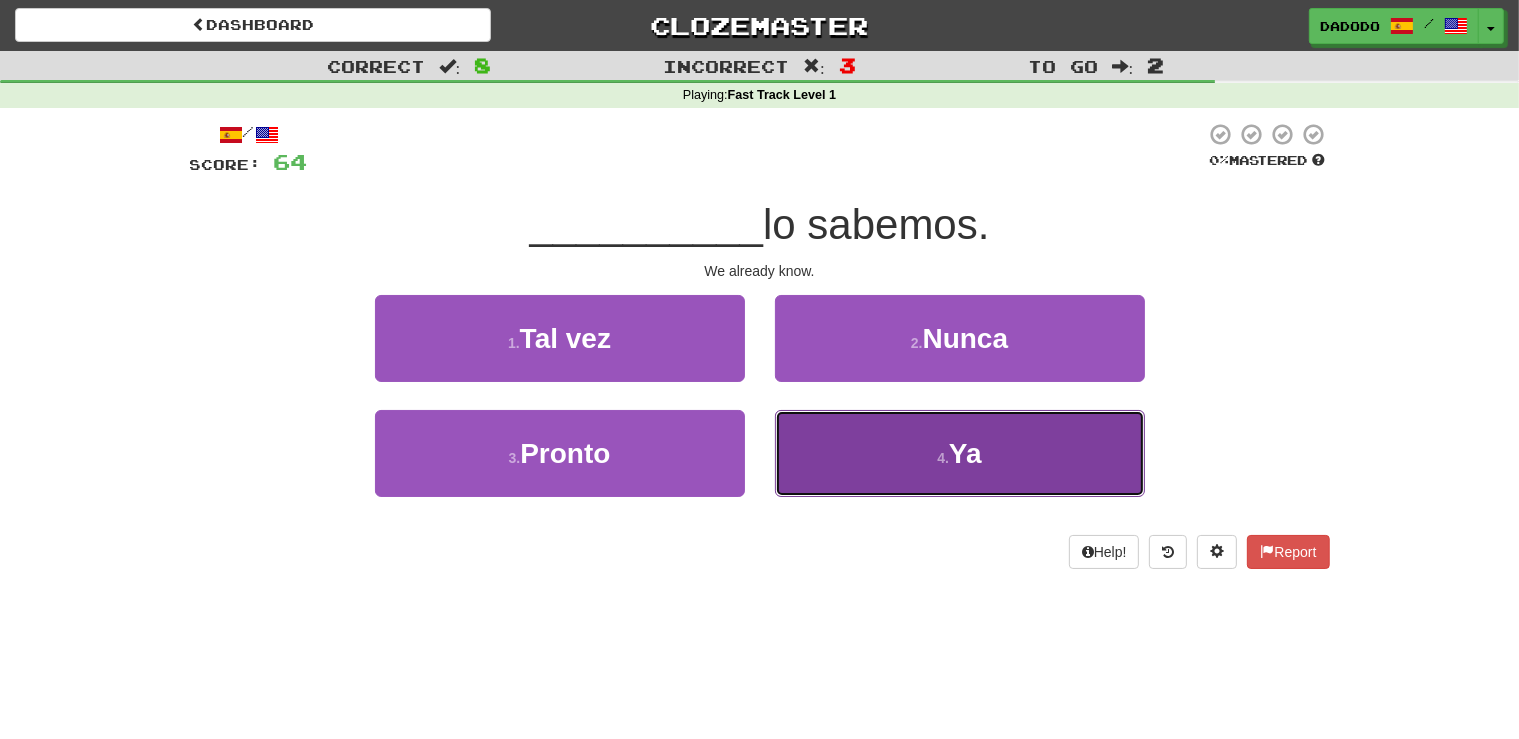click on "4 .  Ya" at bounding box center [960, 453] 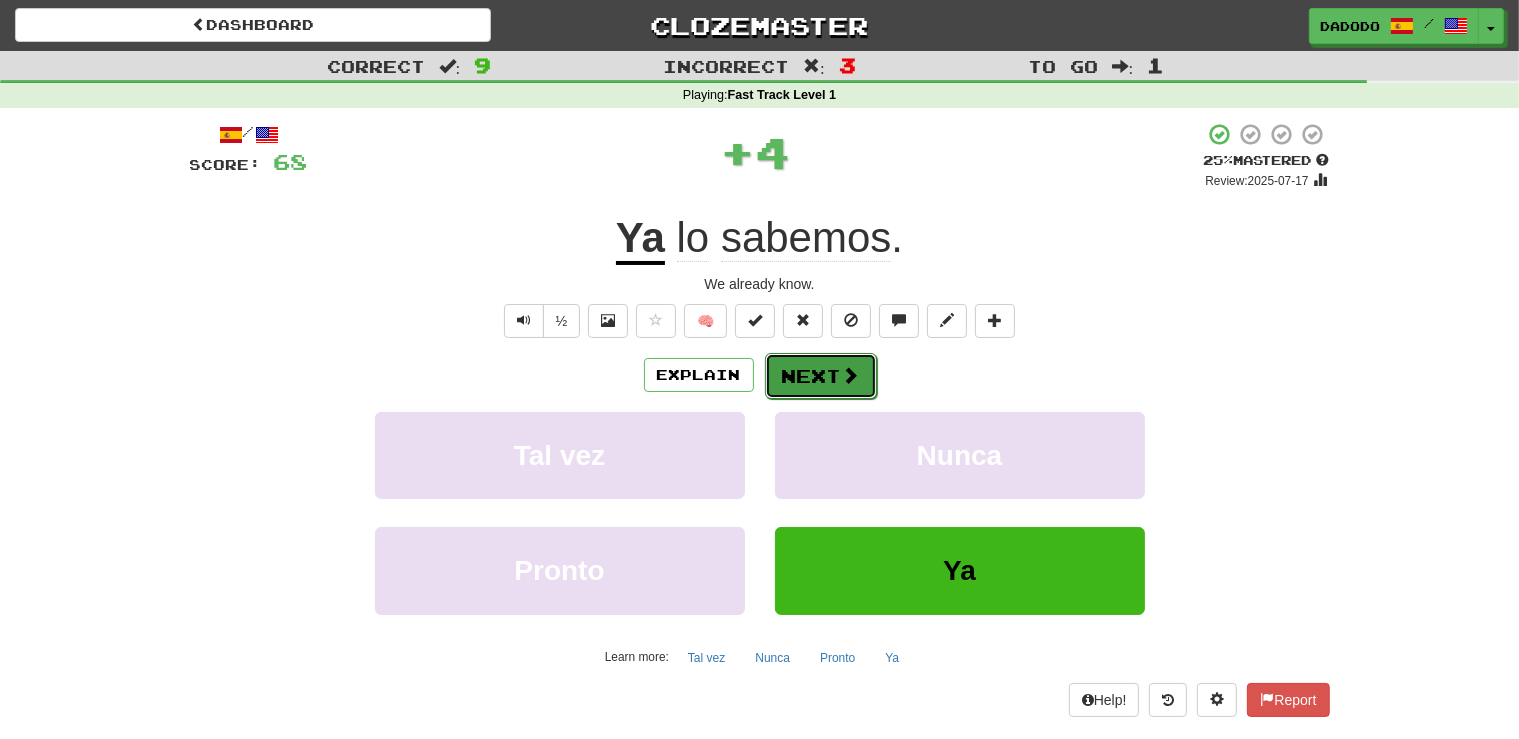 click on "Next" at bounding box center (821, 376) 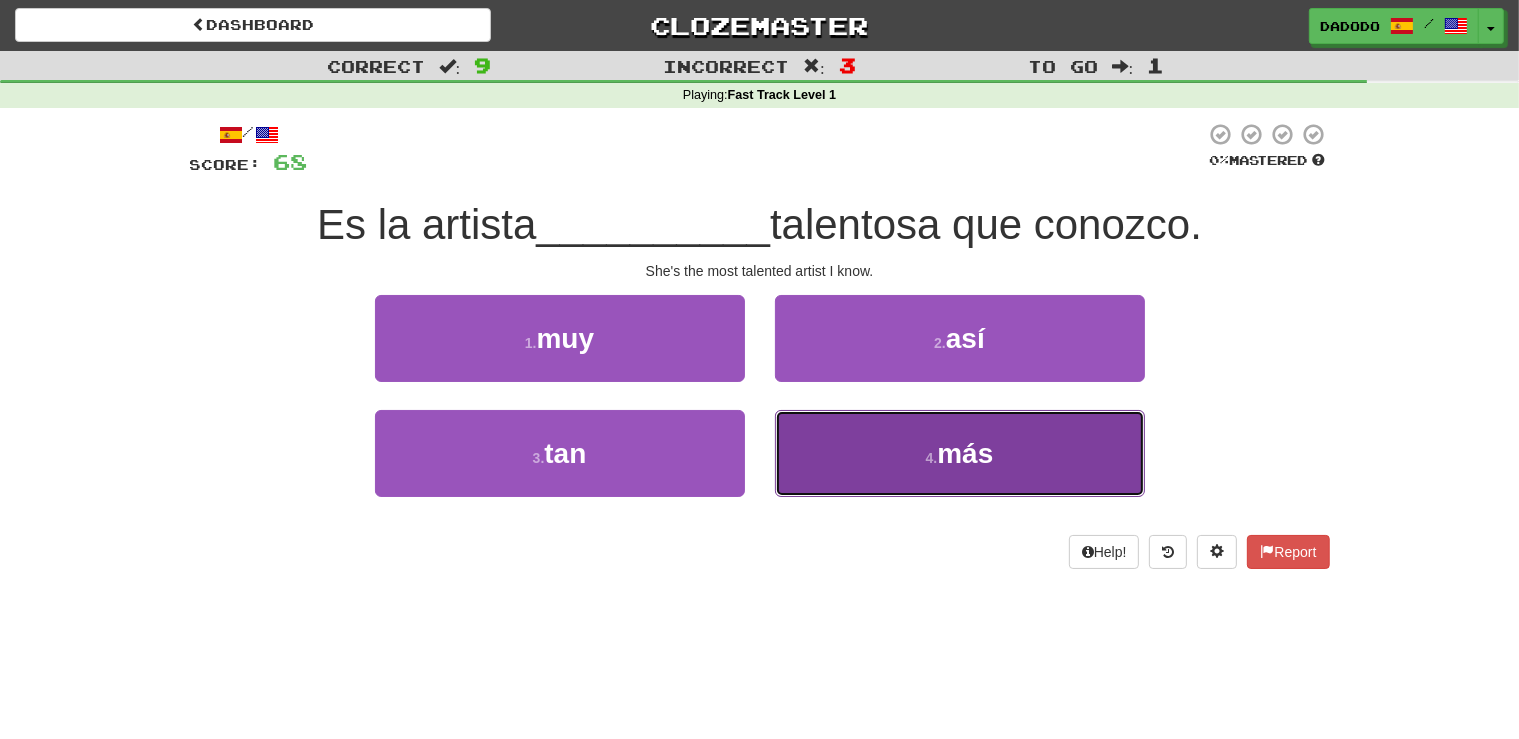 click on "4 .  más" at bounding box center [960, 453] 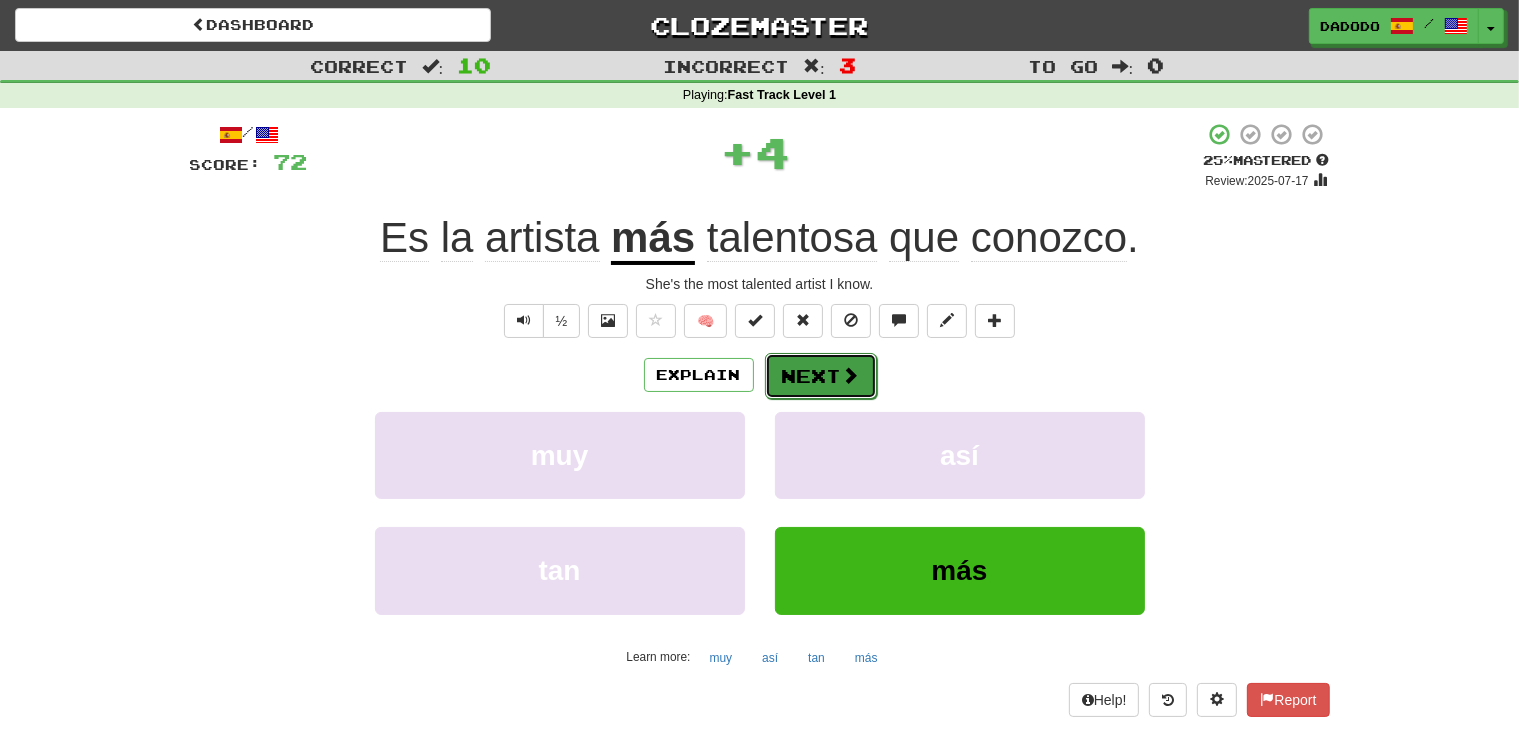 click on "Next" at bounding box center [821, 376] 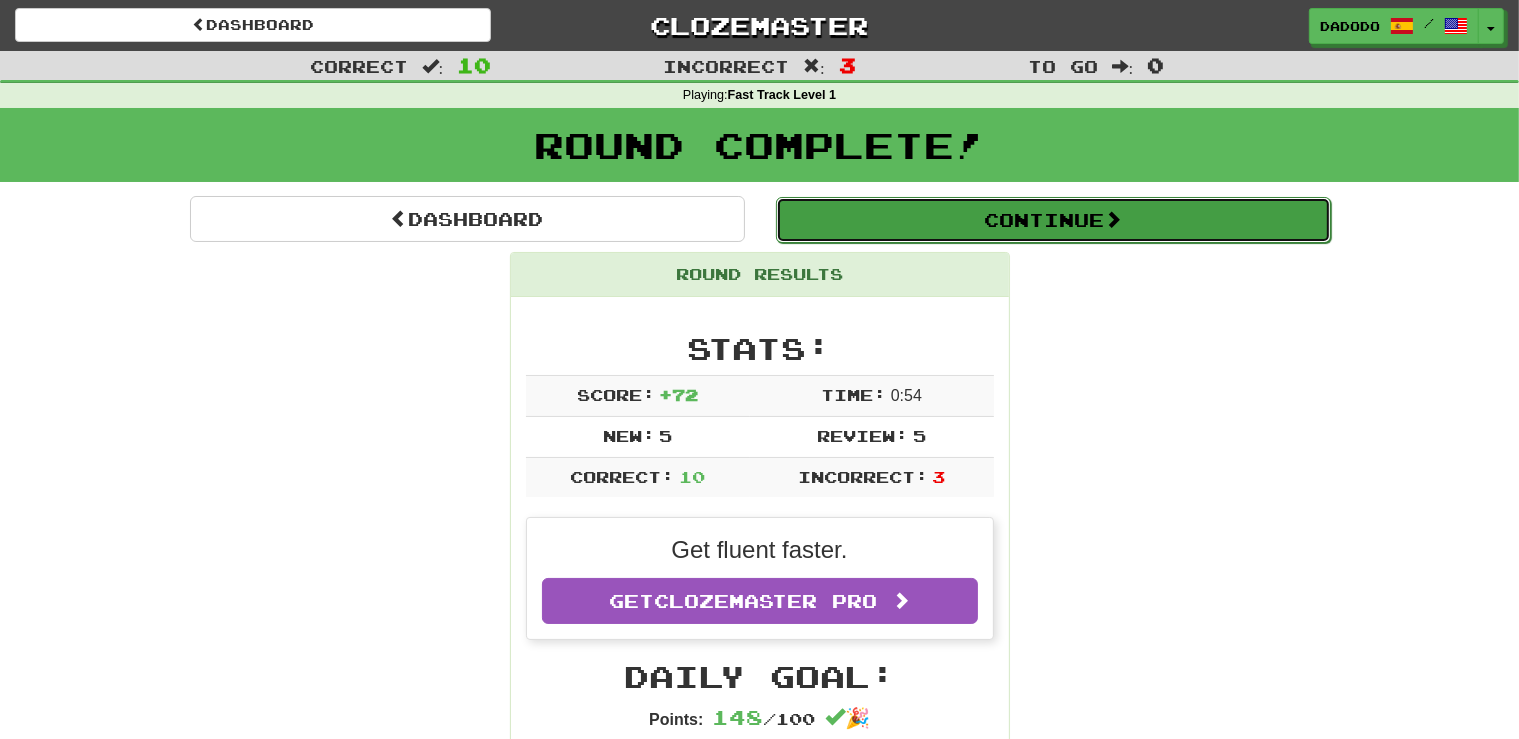 click on "Continue" at bounding box center (1053, 220) 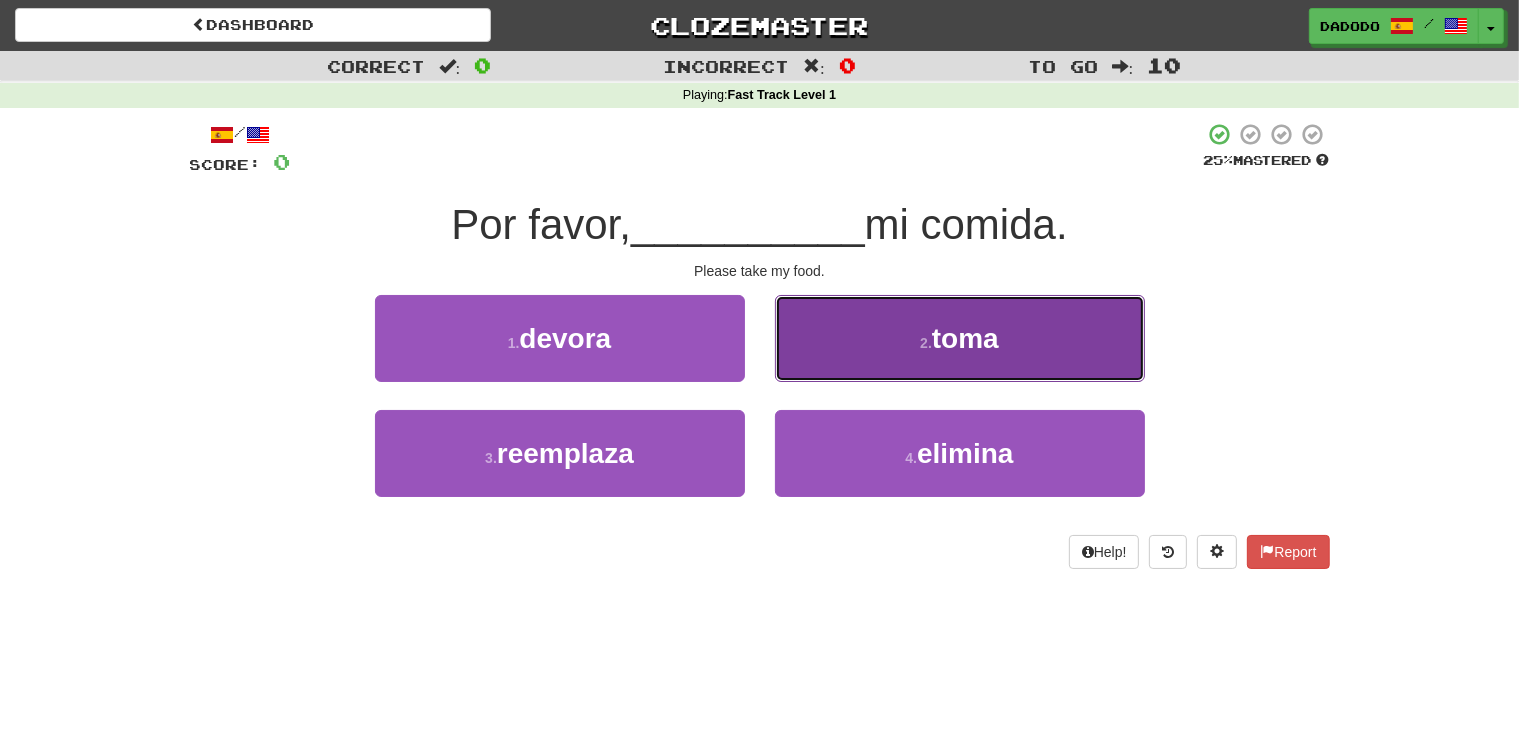 click on "2 .  toma" at bounding box center (960, 338) 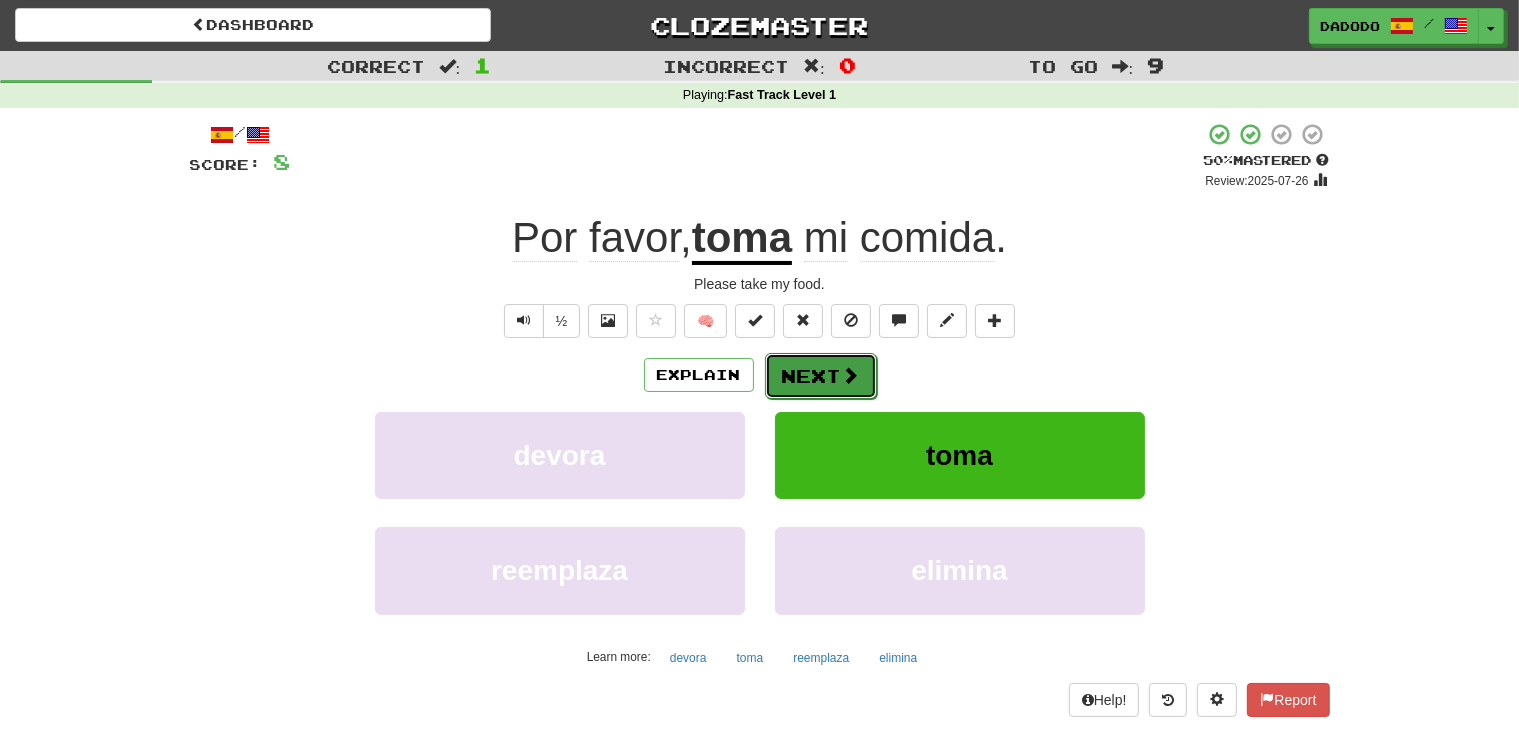 click on "Next" at bounding box center (821, 376) 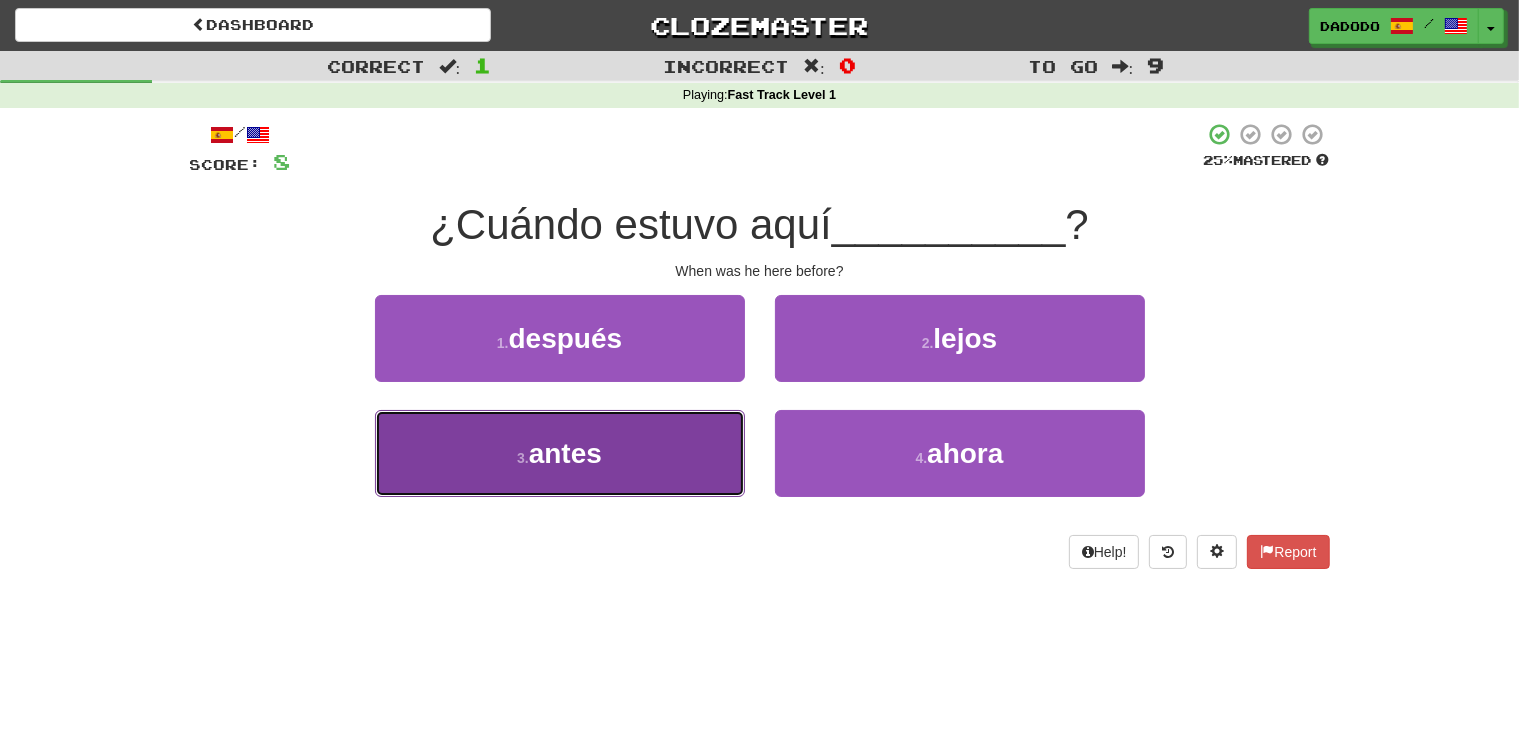 click on "3 .  antes" at bounding box center [560, 453] 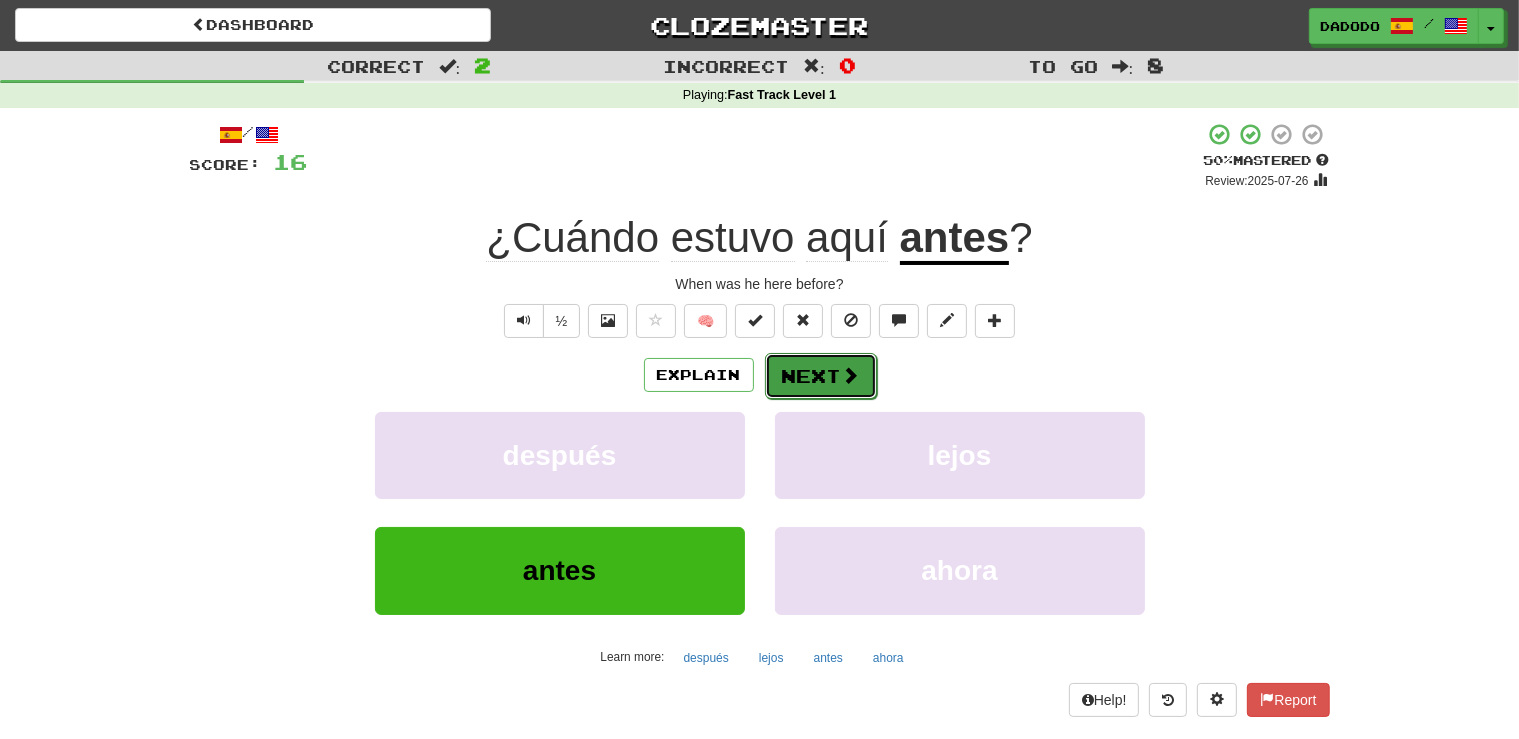 click on "Next" at bounding box center (821, 376) 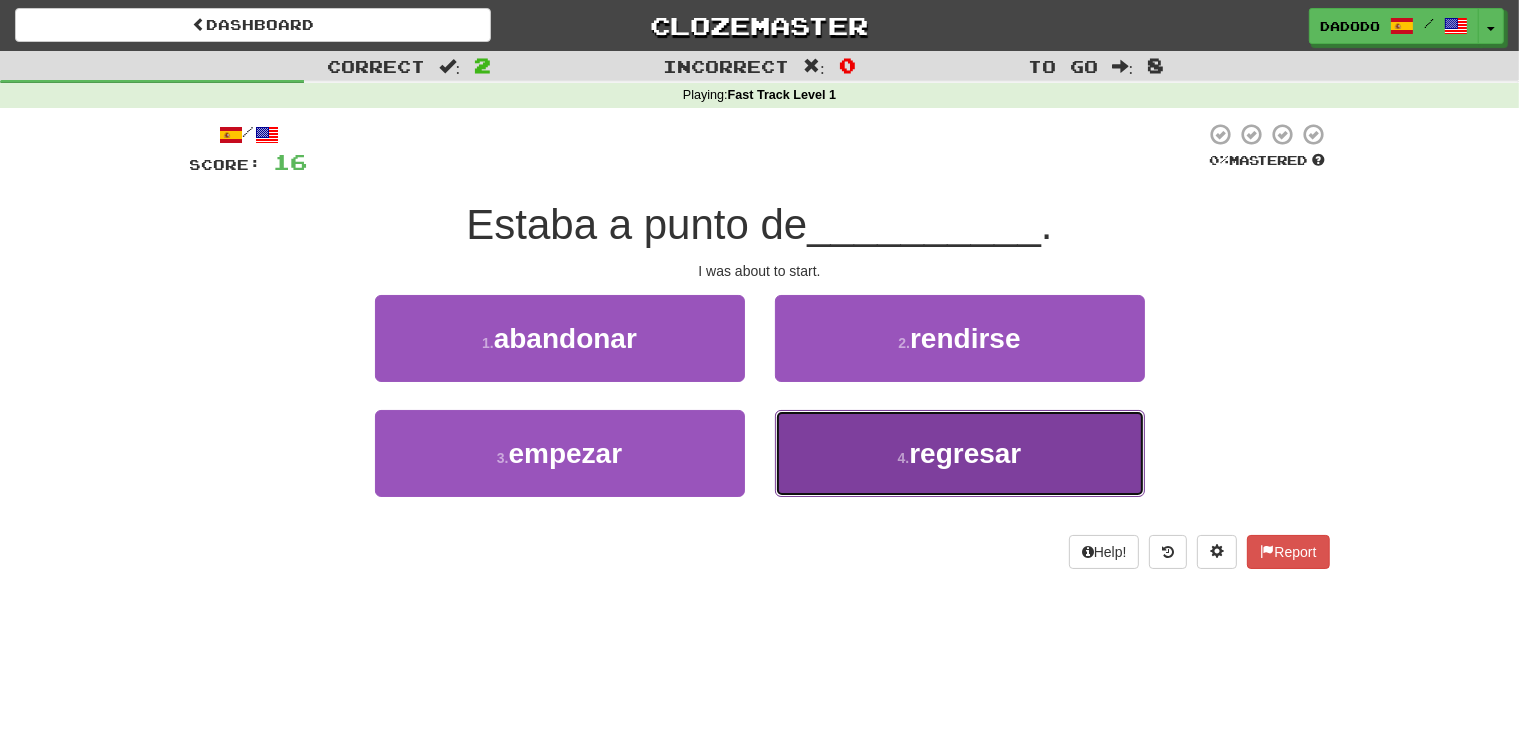 click on "4 .  regresar" at bounding box center (960, 453) 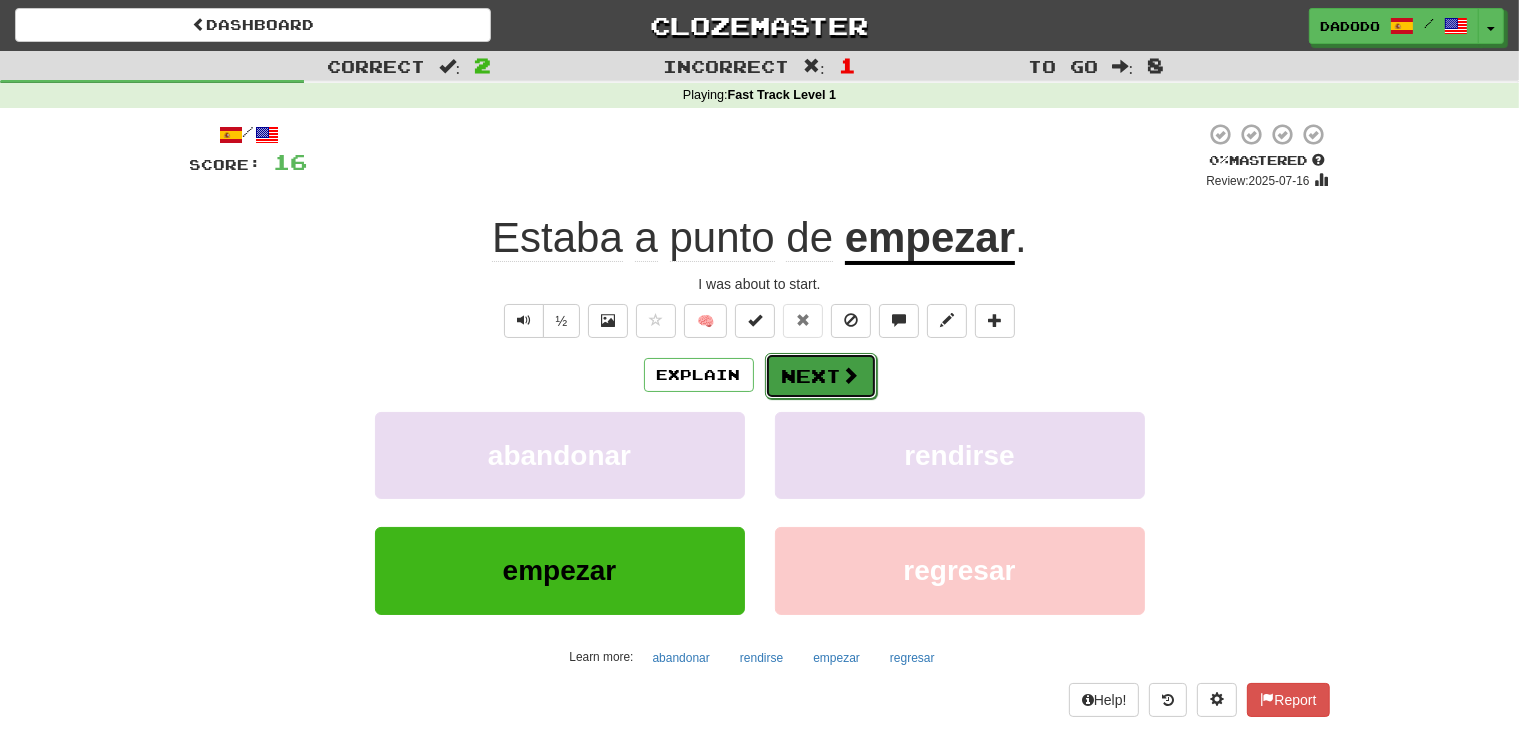 click at bounding box center (851, 375) 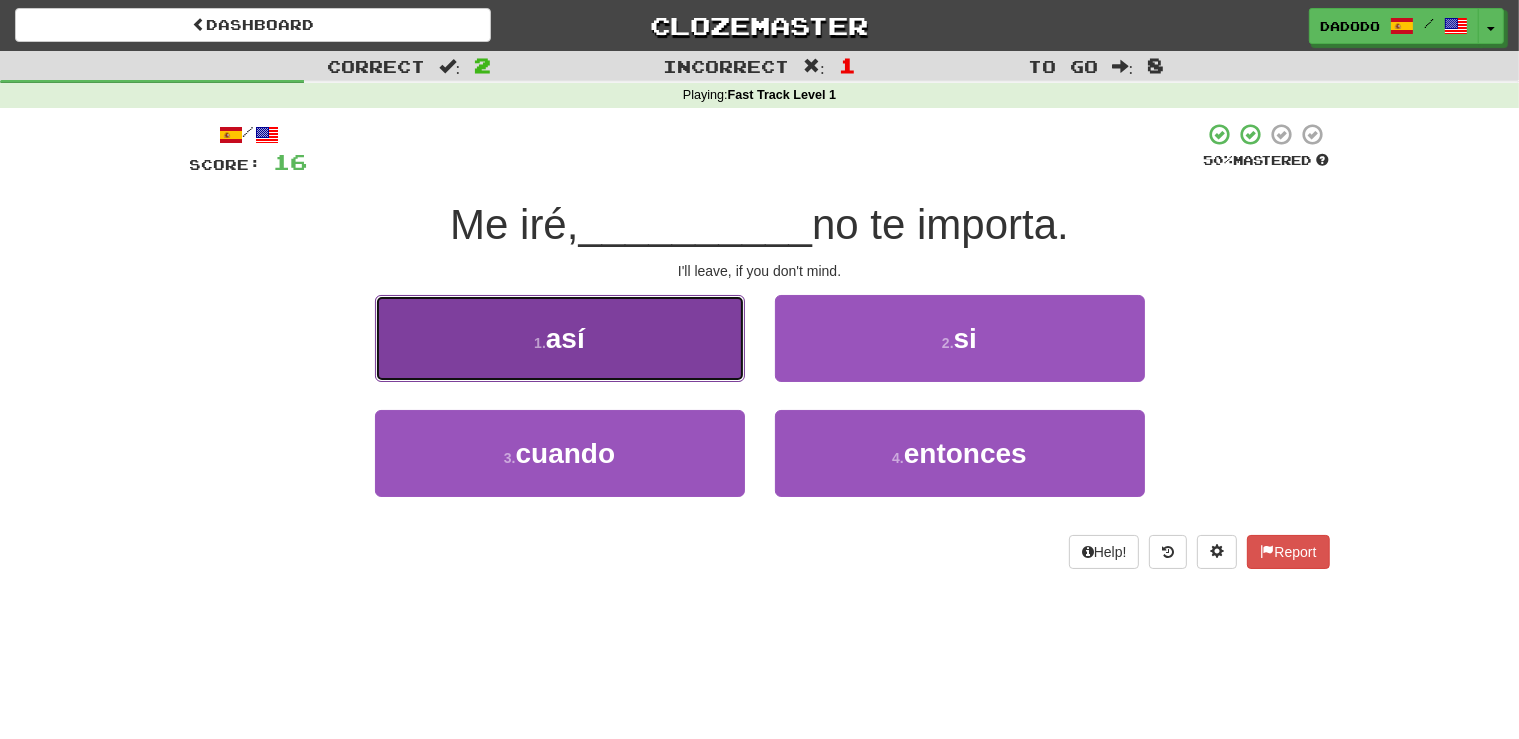 click on "1 .  así" at bounding box center (560, 338) 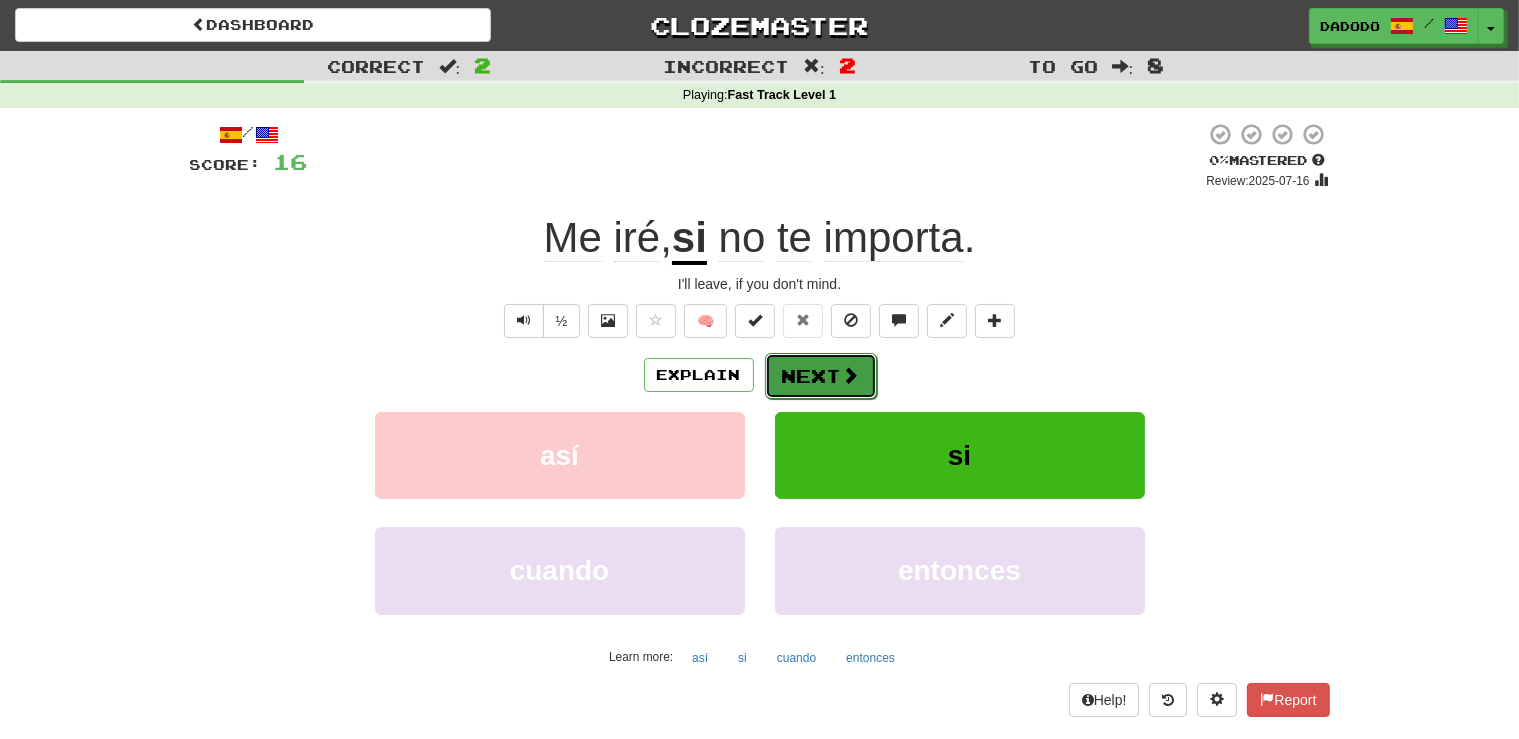 click on "Next" at bounding box center (821, 376) 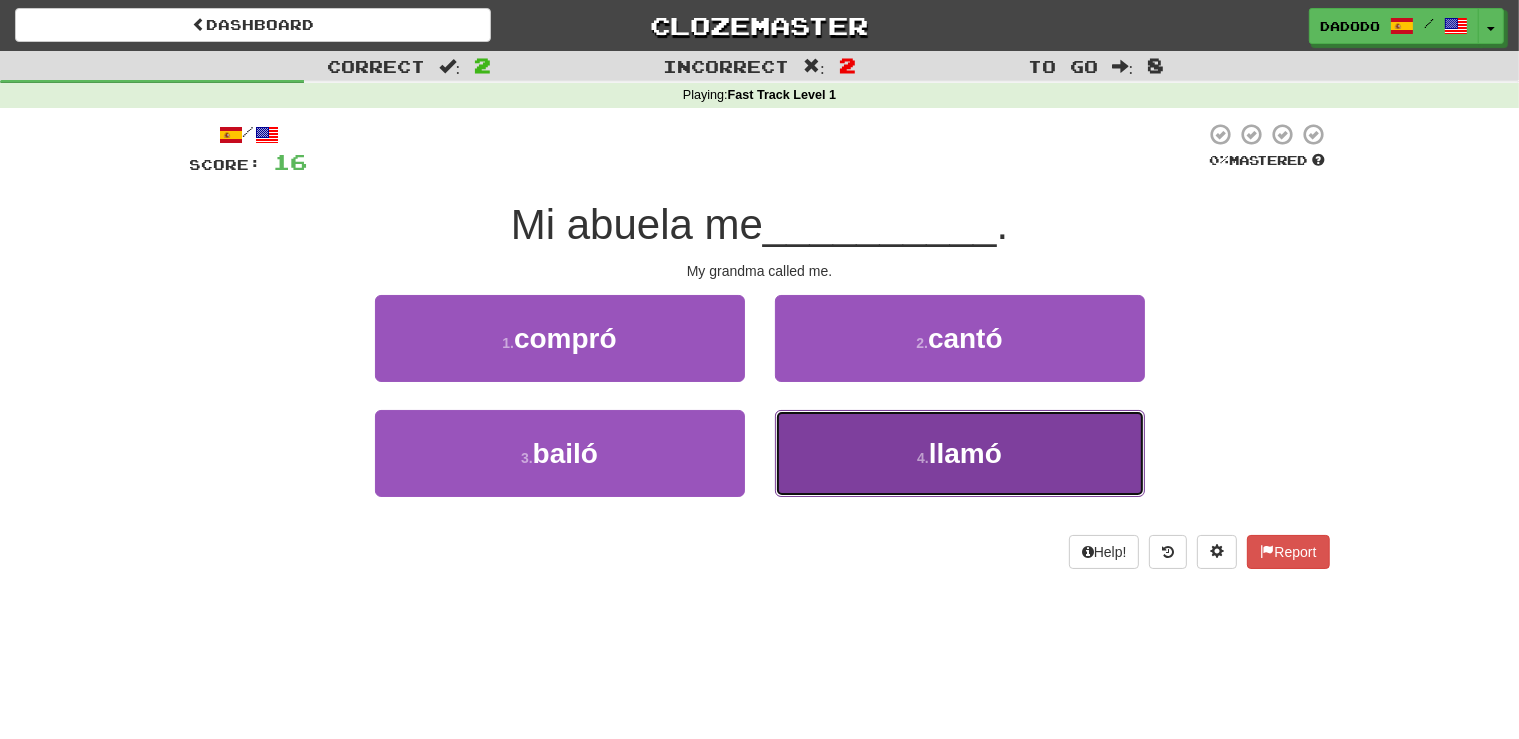 click on "4 .  llamó" at bounding box center [960, 453] 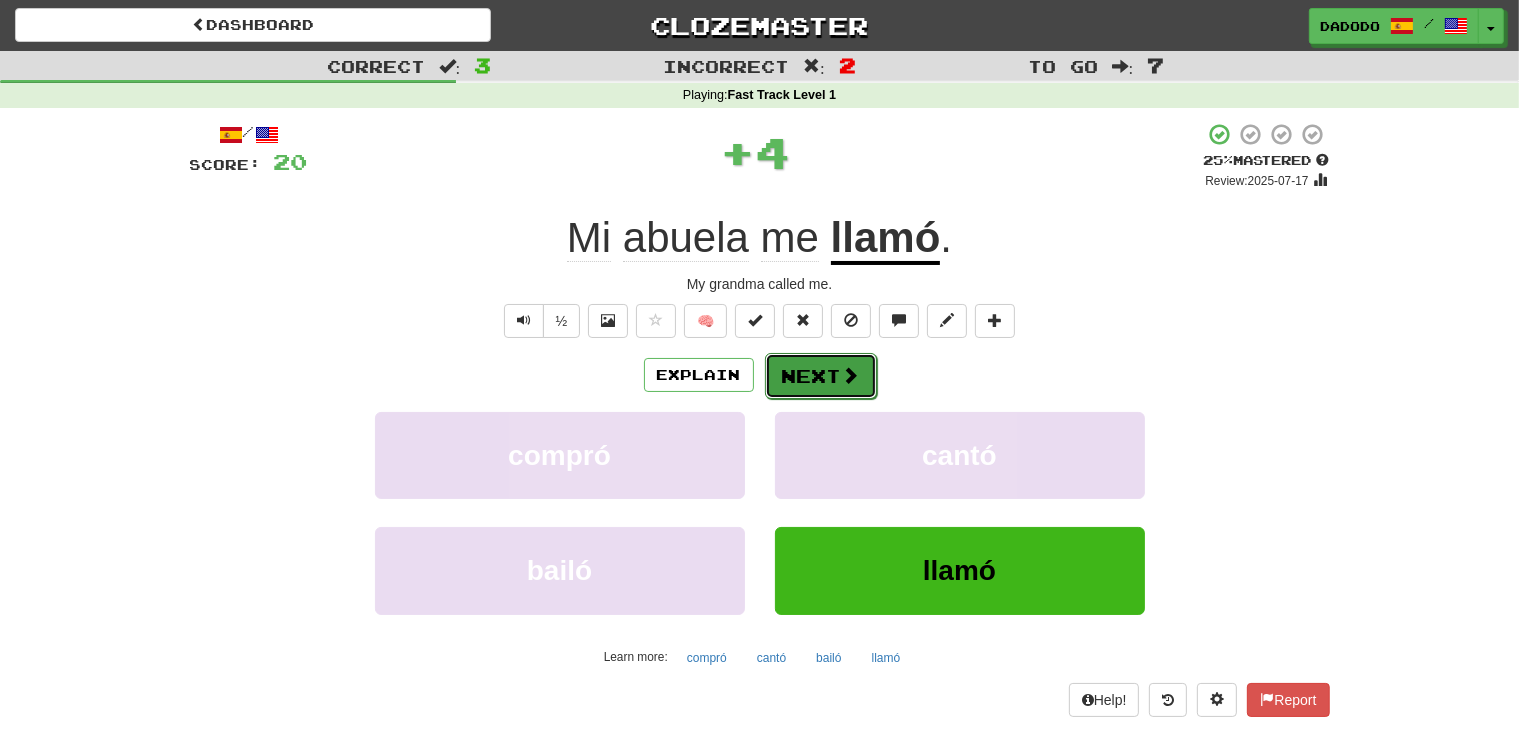 click at bounding box center [851, 375] 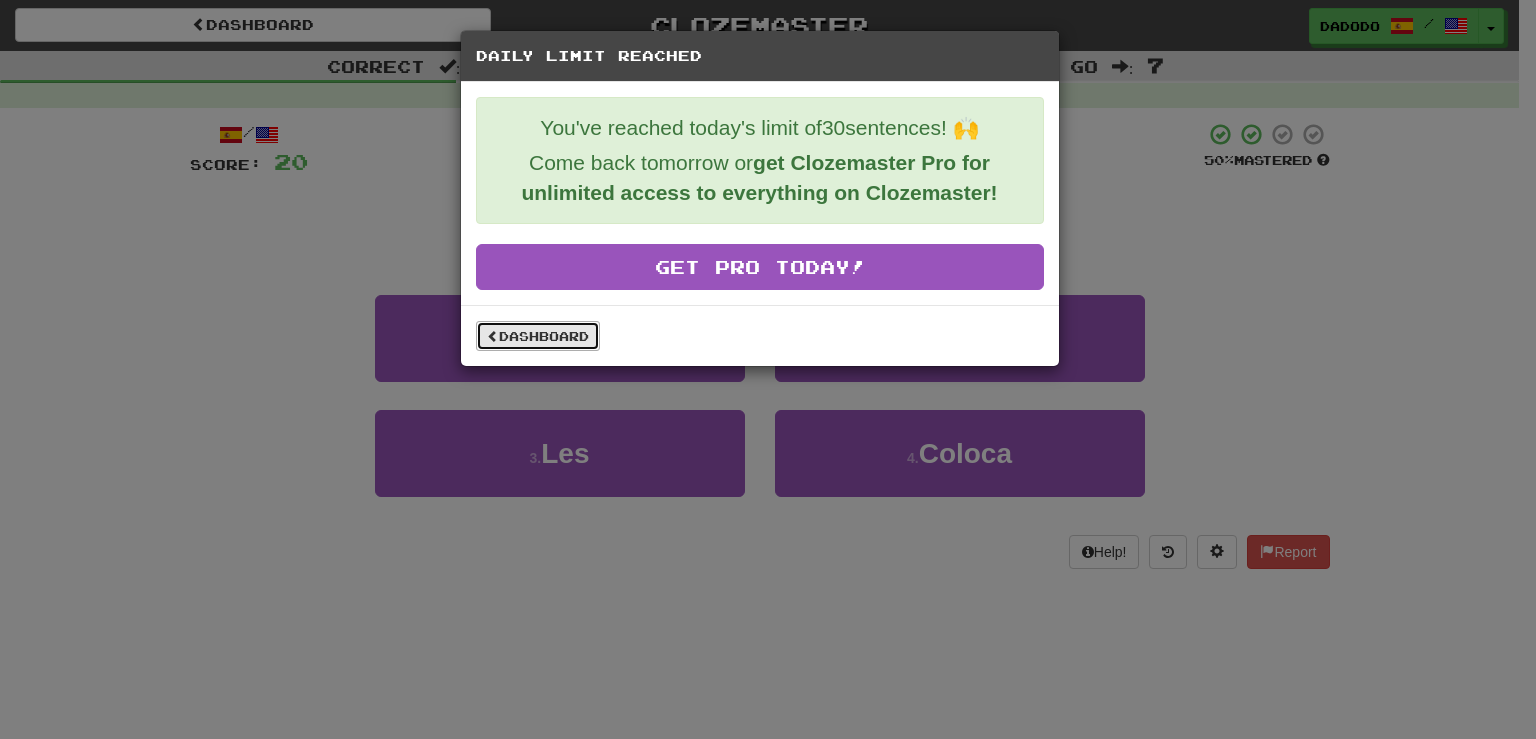 click on "Dashboard" at bounding box center (538, 336) 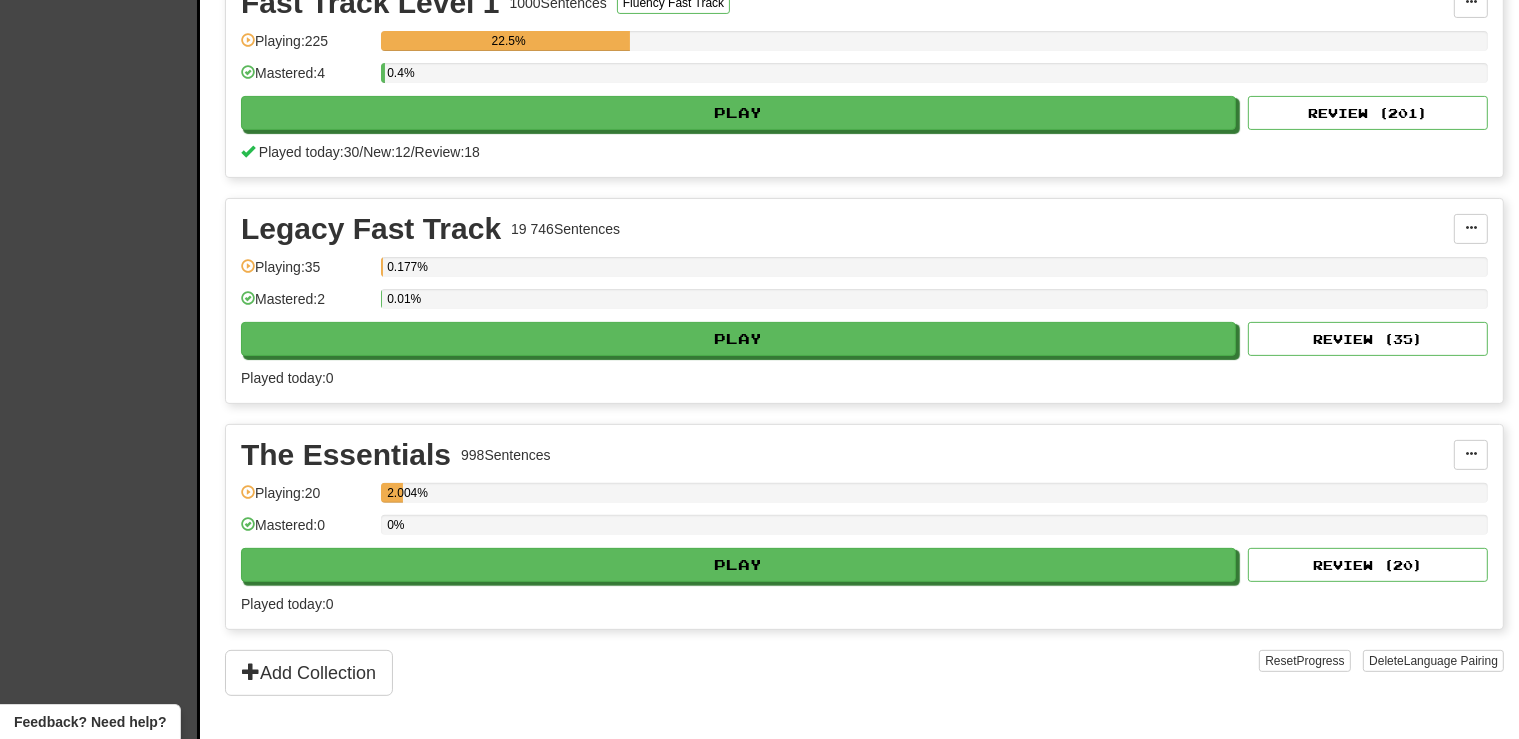 scroll, scrollTop: 0, scrollLeft: 0, axis: both 